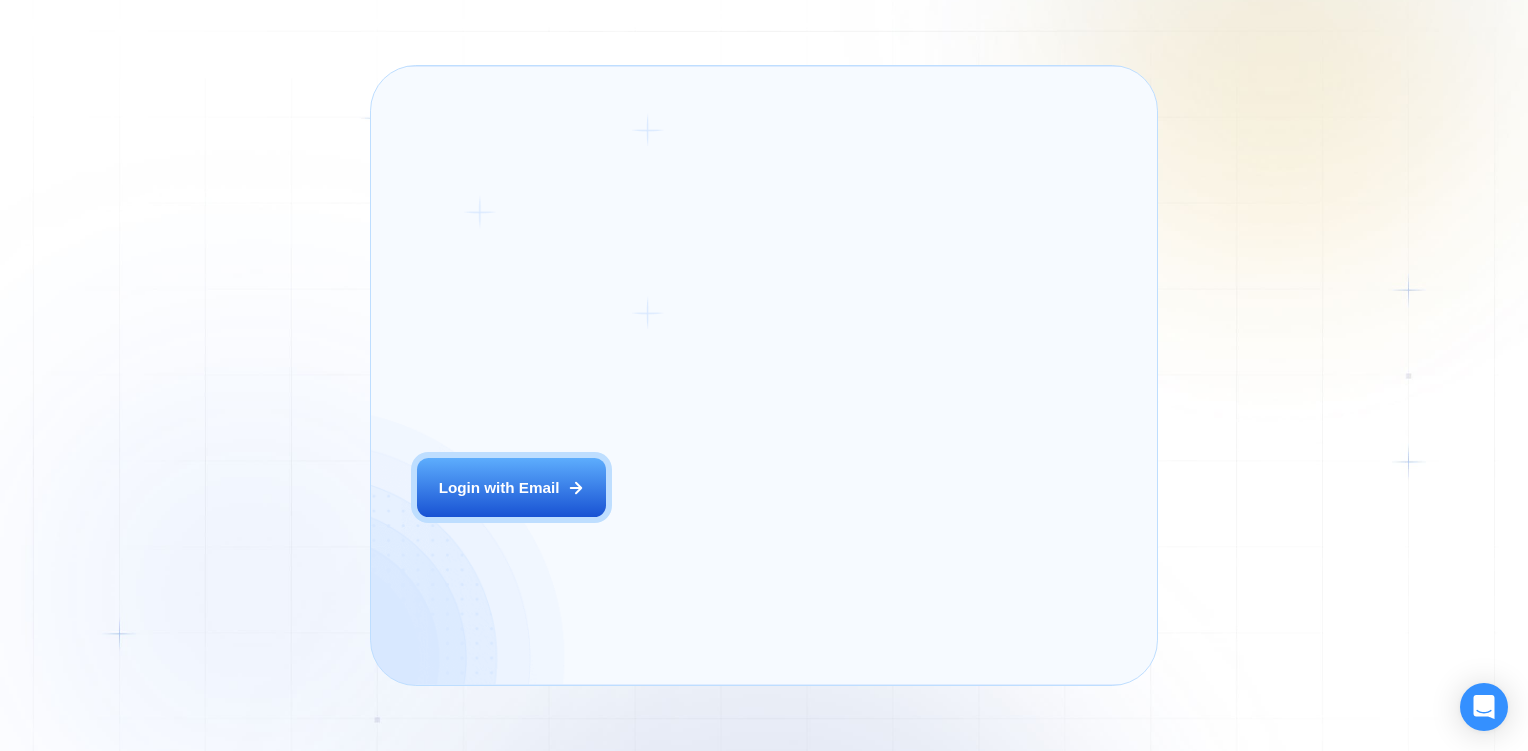 click on "Login ‍ Welcome to  GigRadar. AI Business Manager for Agencies Login with Email" at bounding box center [561, 375] 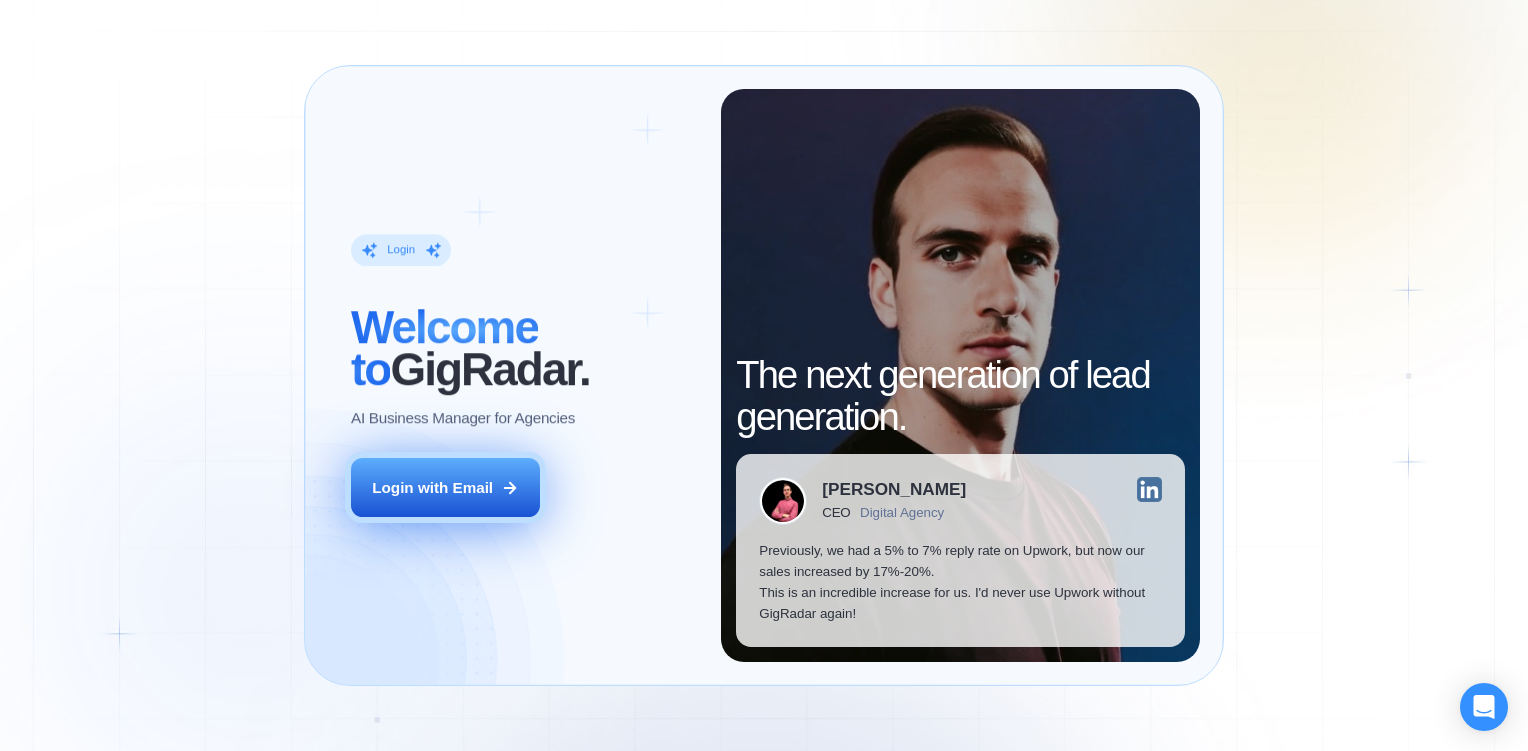 click on "Login with Email" at bounding box center [445, 487] 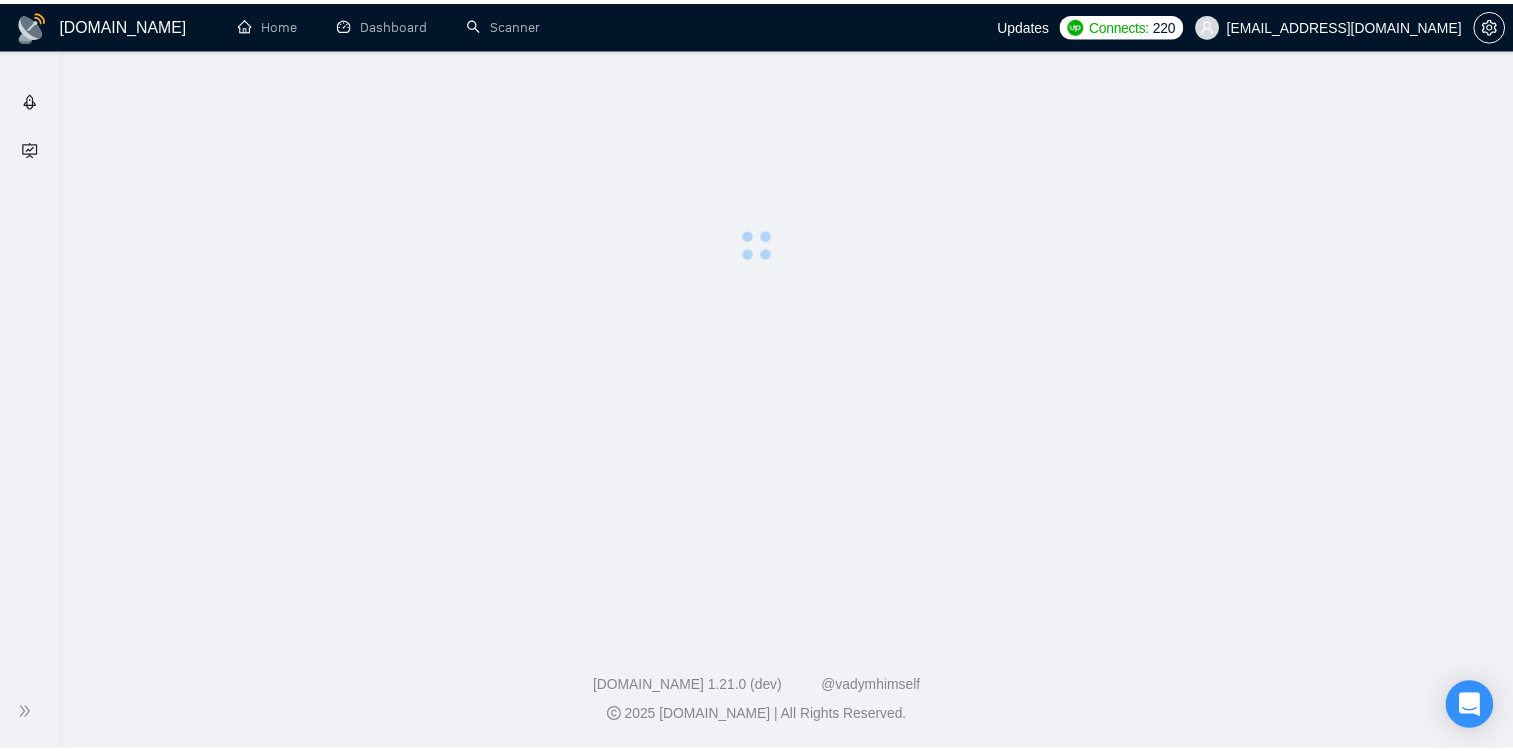 scroll, scrollTop: 0, scrollLeft: 0, axis: both 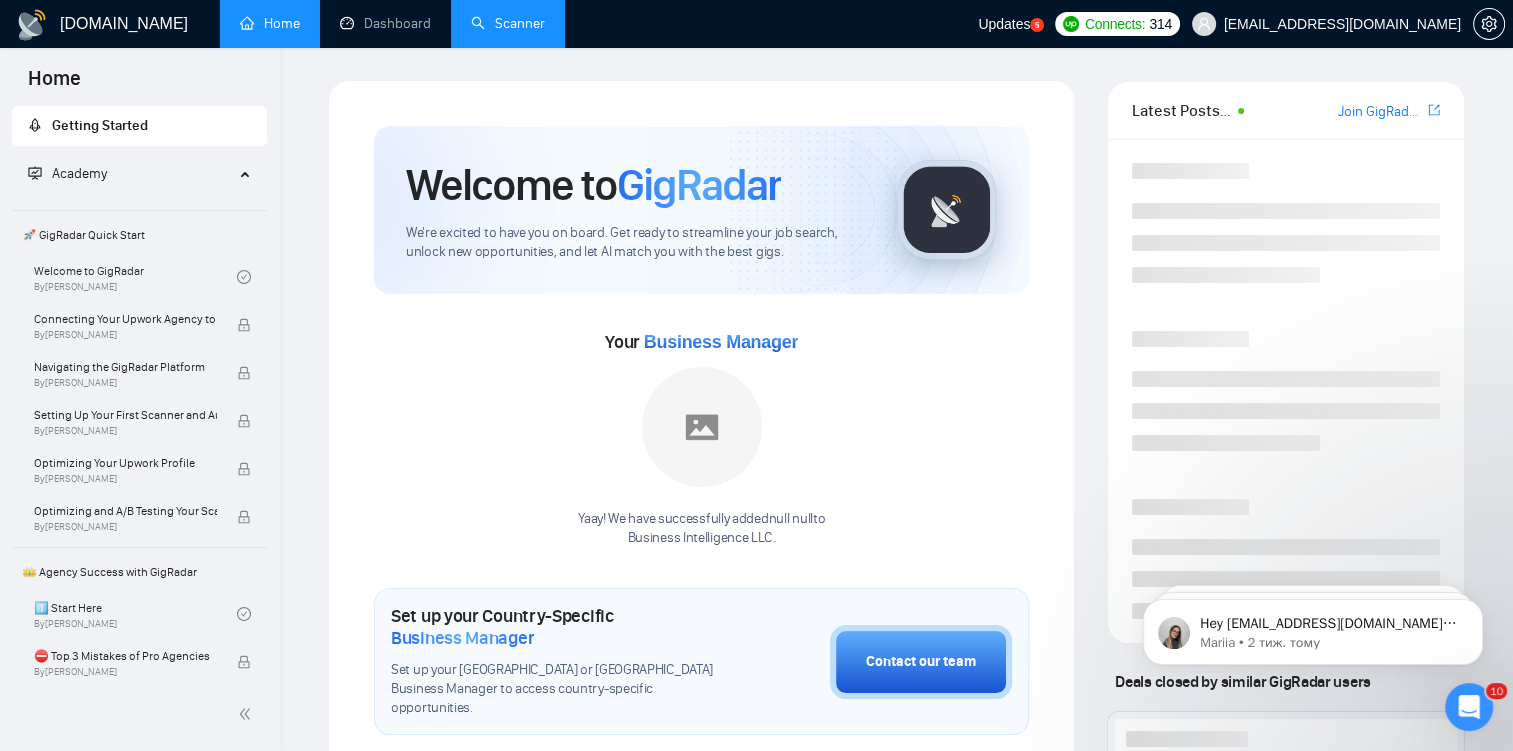 click on "Scanner" at bounding box center [508, 23] 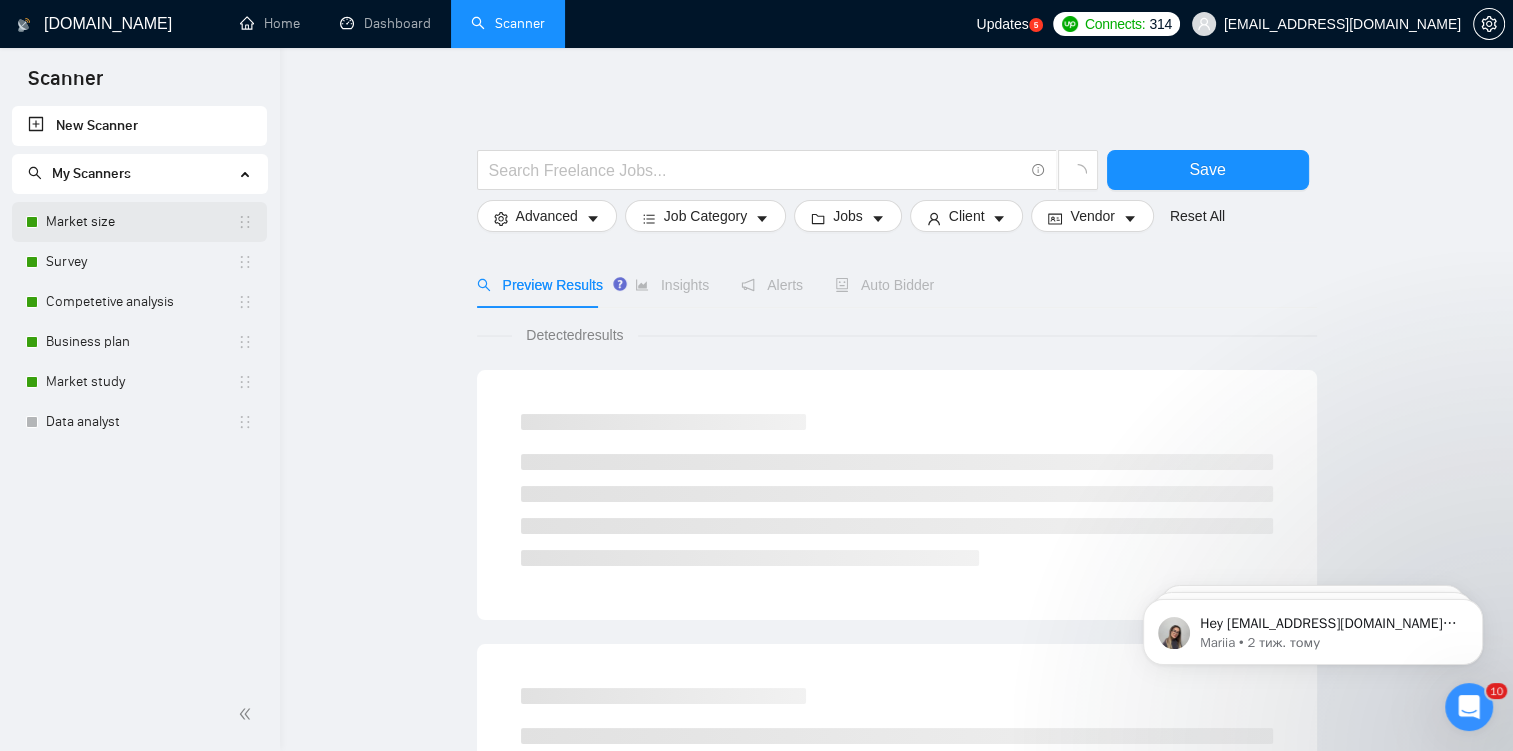 click on "Market size" at bounding box center [141, 222] 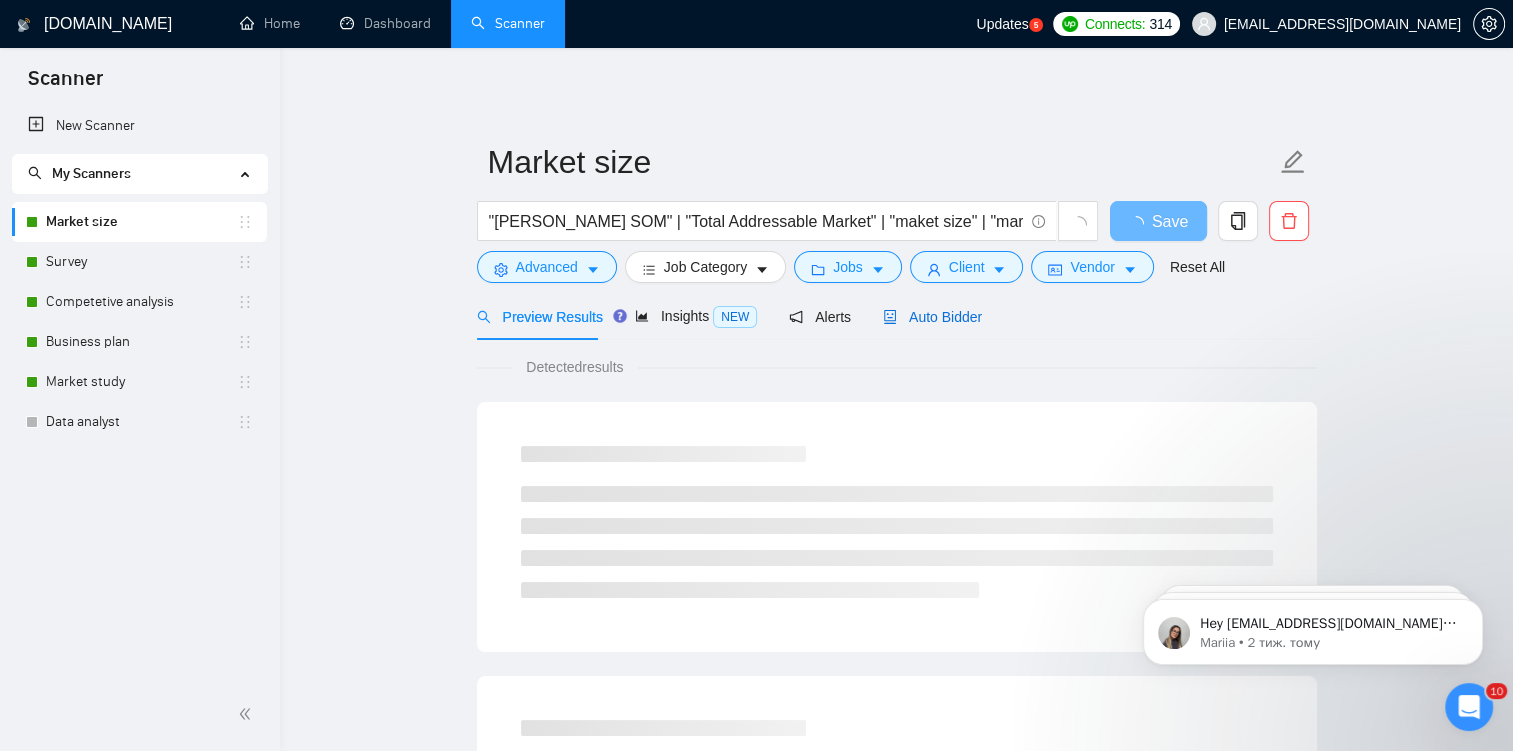 click on "Auto Bidder" at bounding box center (932, 317) 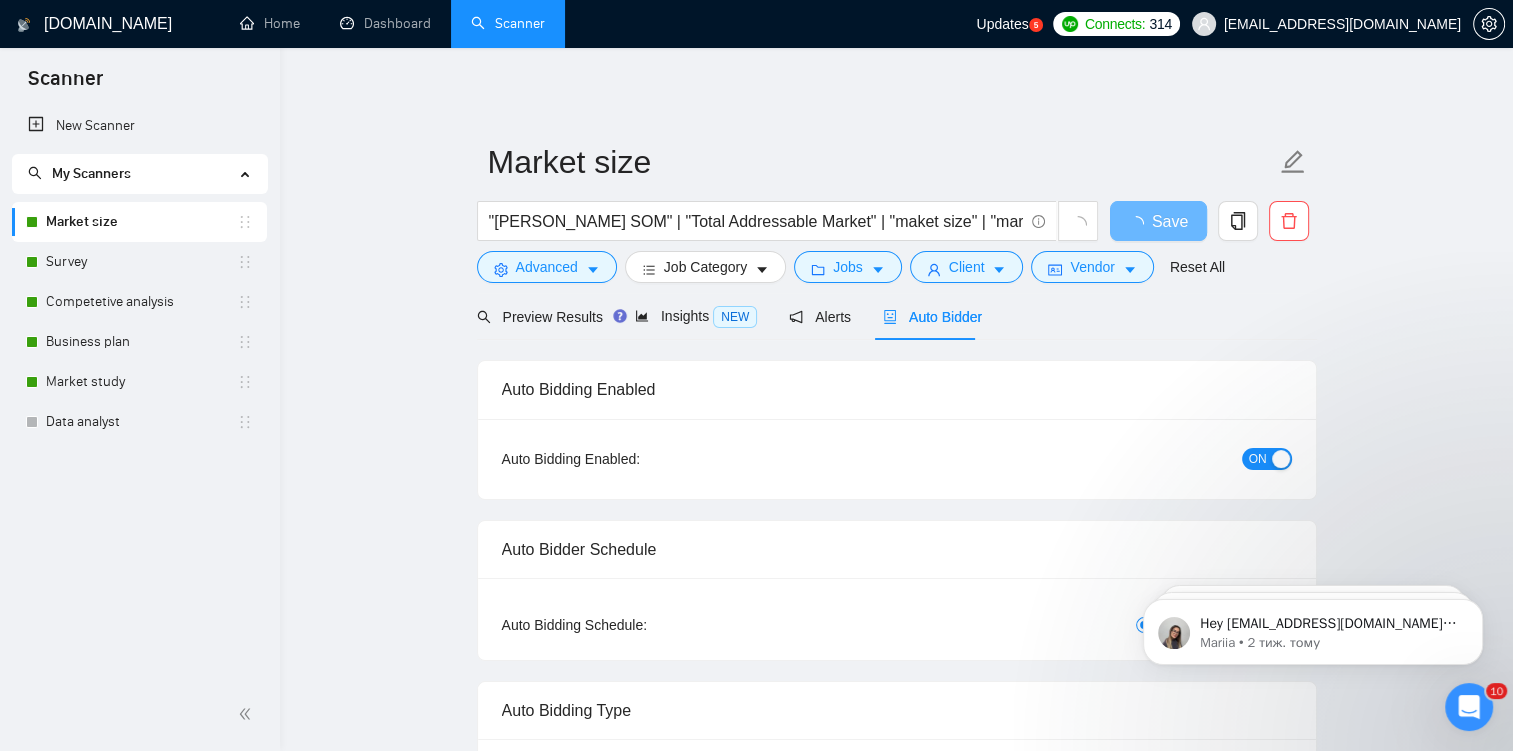 checkbox on "true" 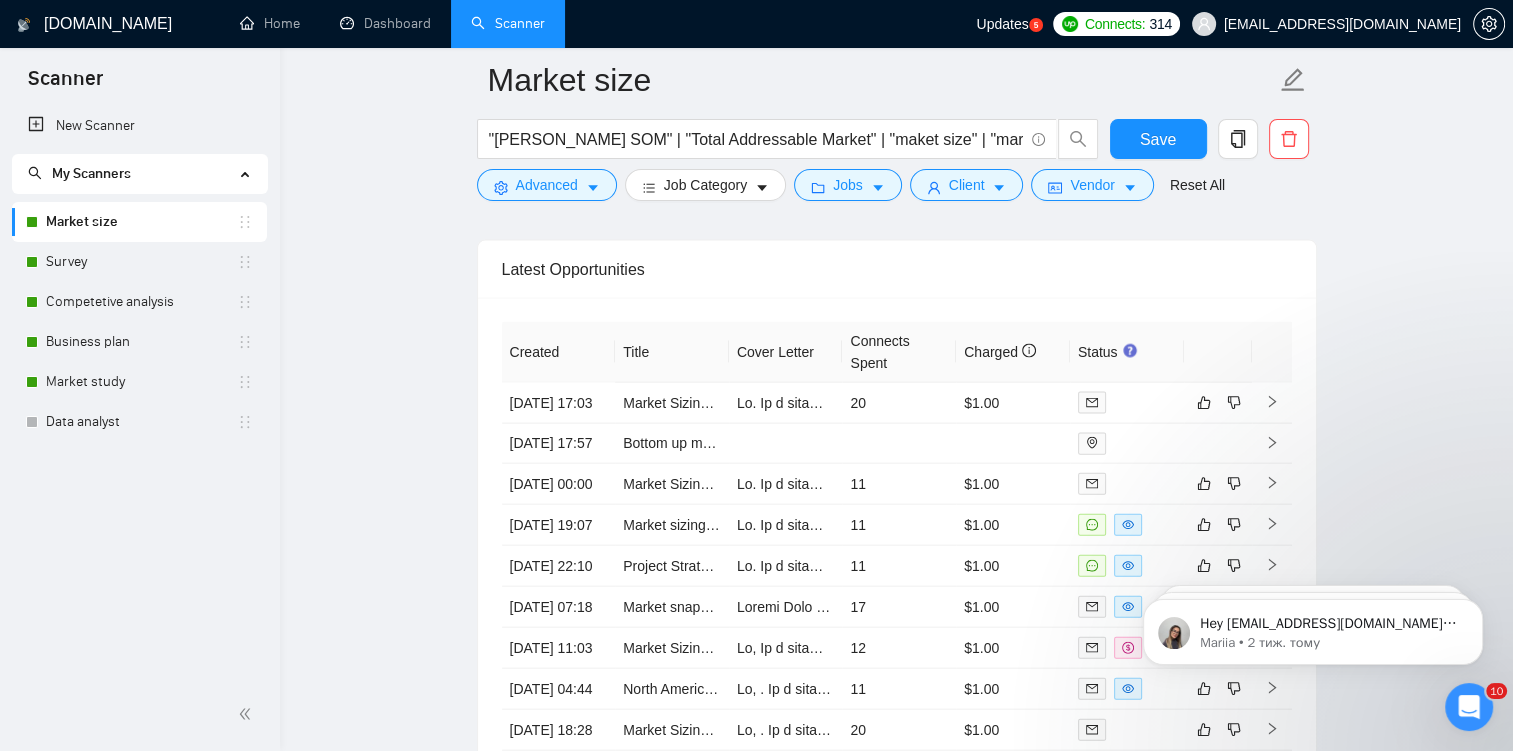 scroll, scrollTop: 4312, scrollLeft: 0, axis: vertical 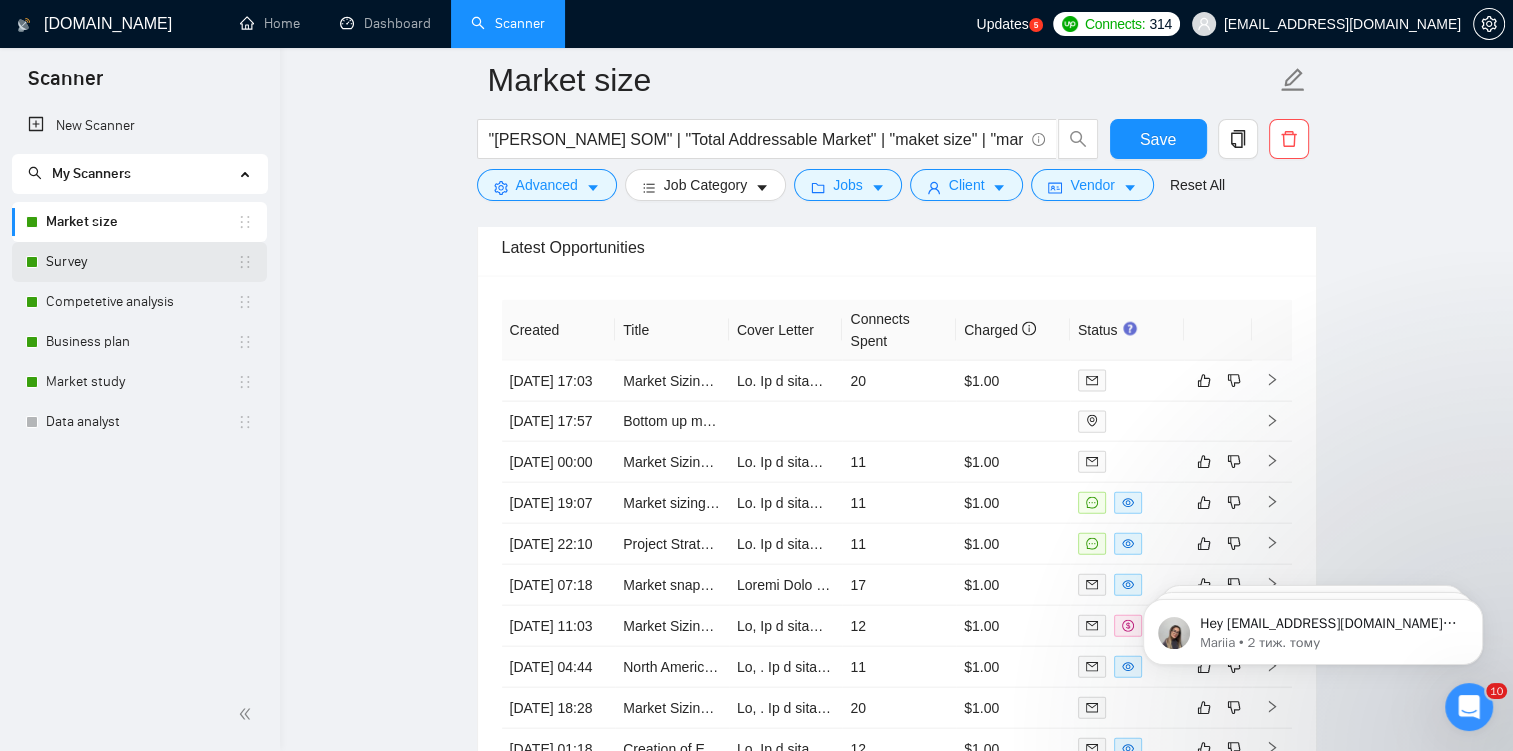 click on "Survey" at bounding box center [141, 262] 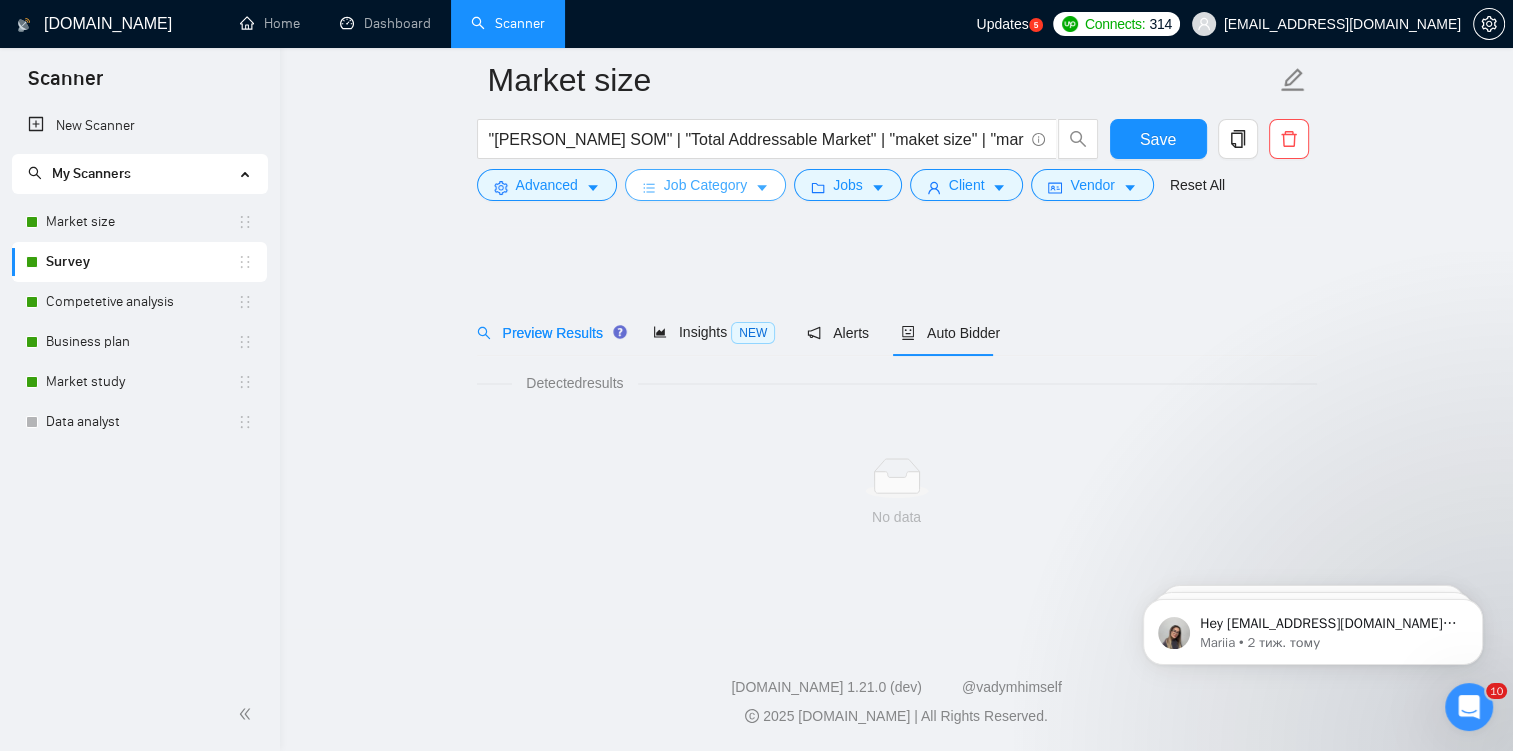 scroll, scrollTop: 0, scrollLeft: 0, axis: both 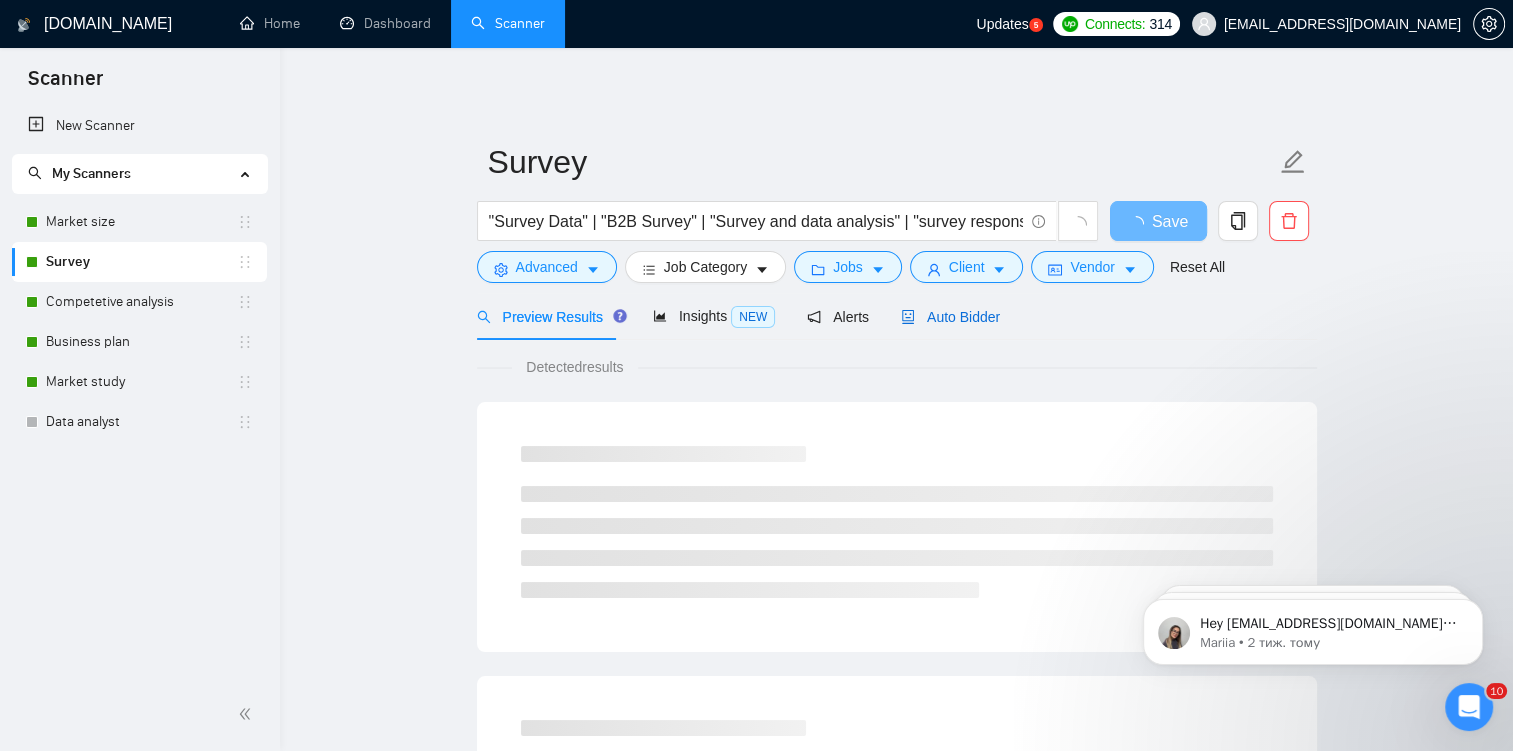 click on "Auto Bidder" at bounding box center (950, 317) 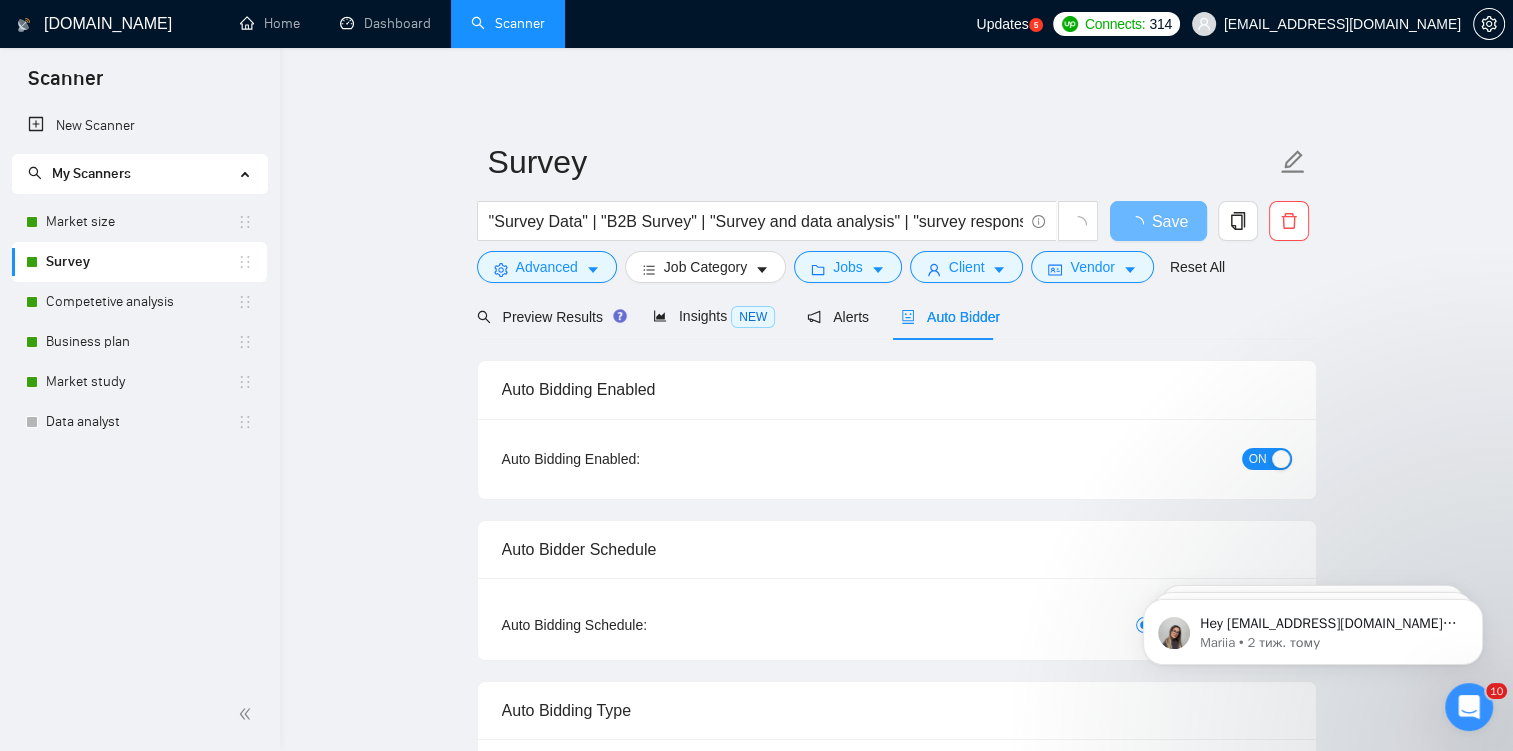 checkbox on "true" 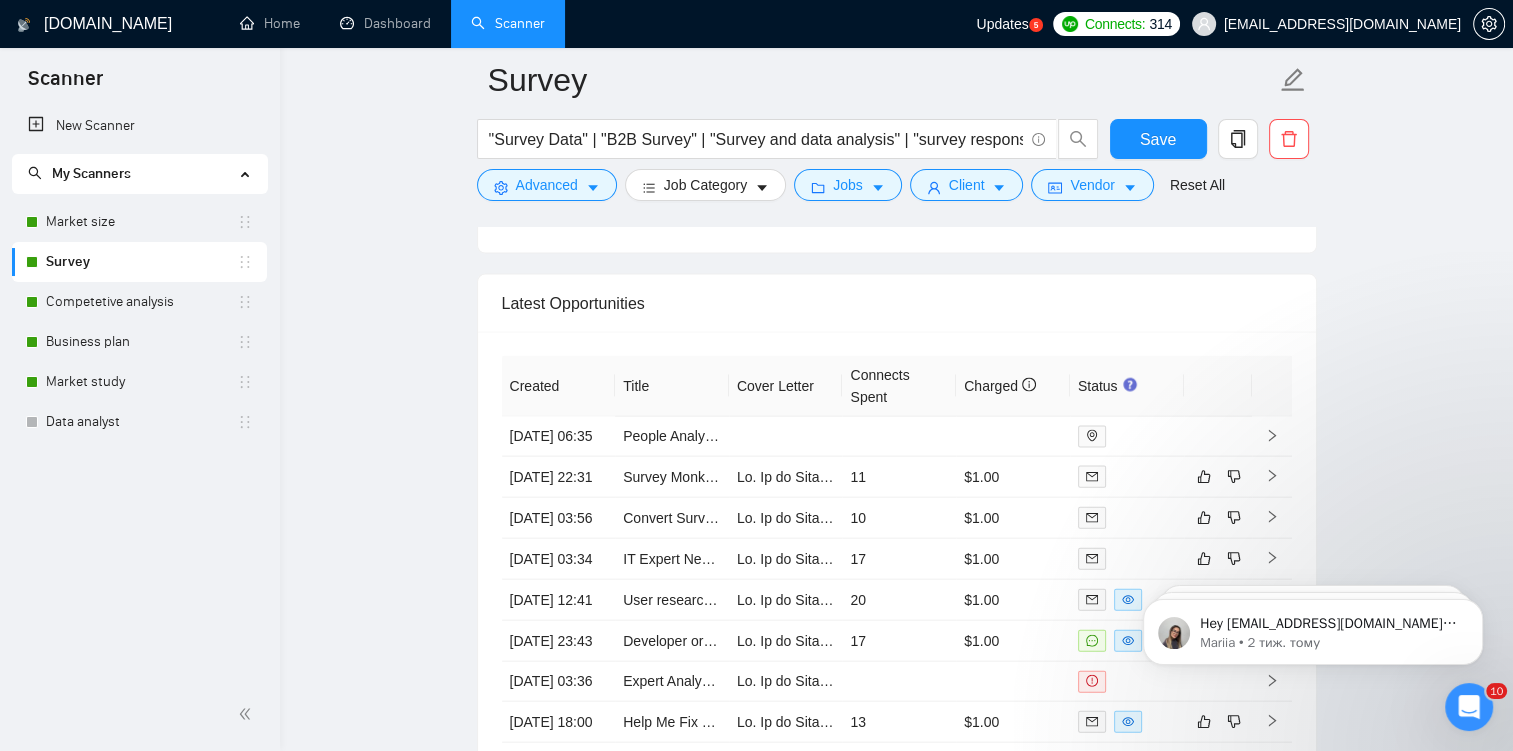 scroll, scrollTop: 4304, scrollLeft: 0, axis: vertical 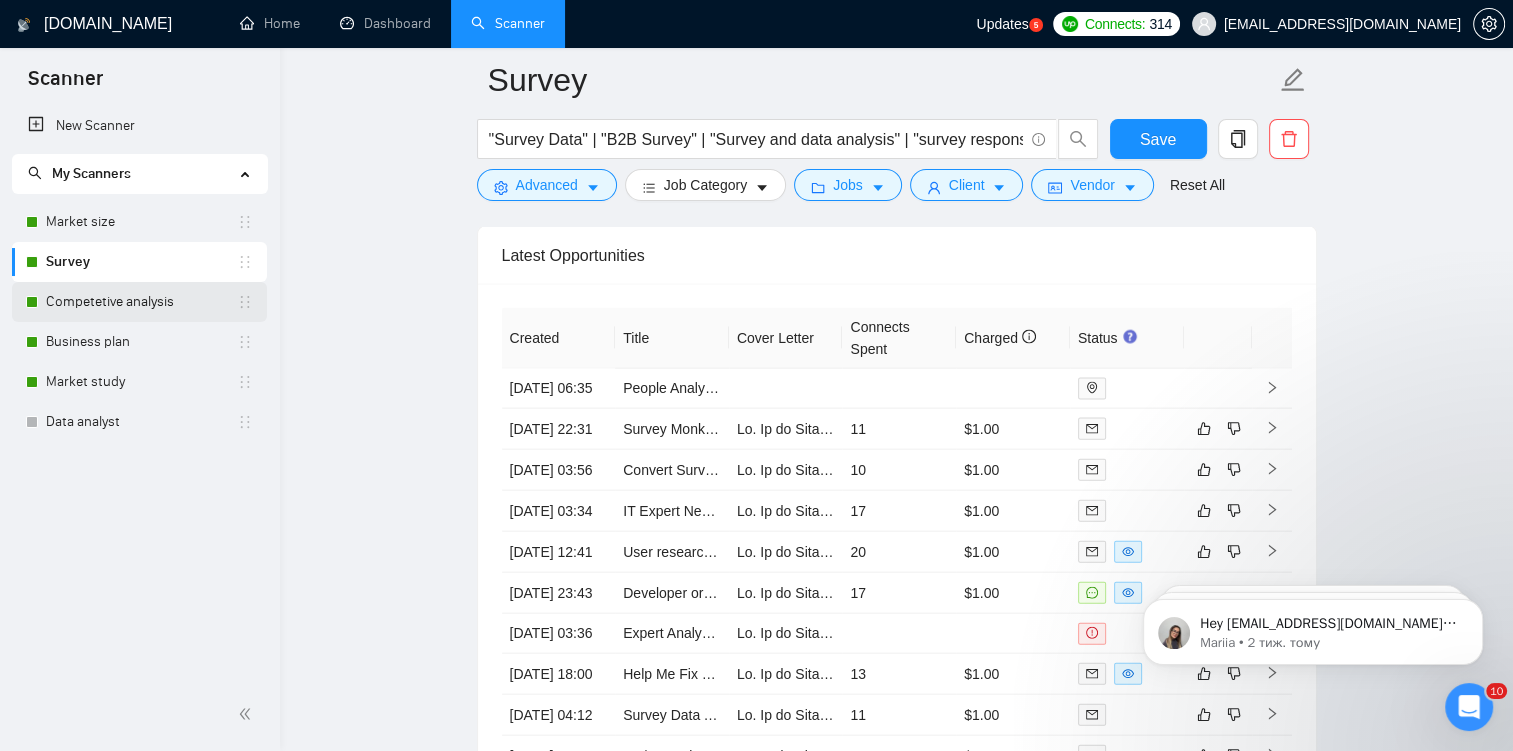 click on "Competetive analysis" at bounding box center (141, 302) 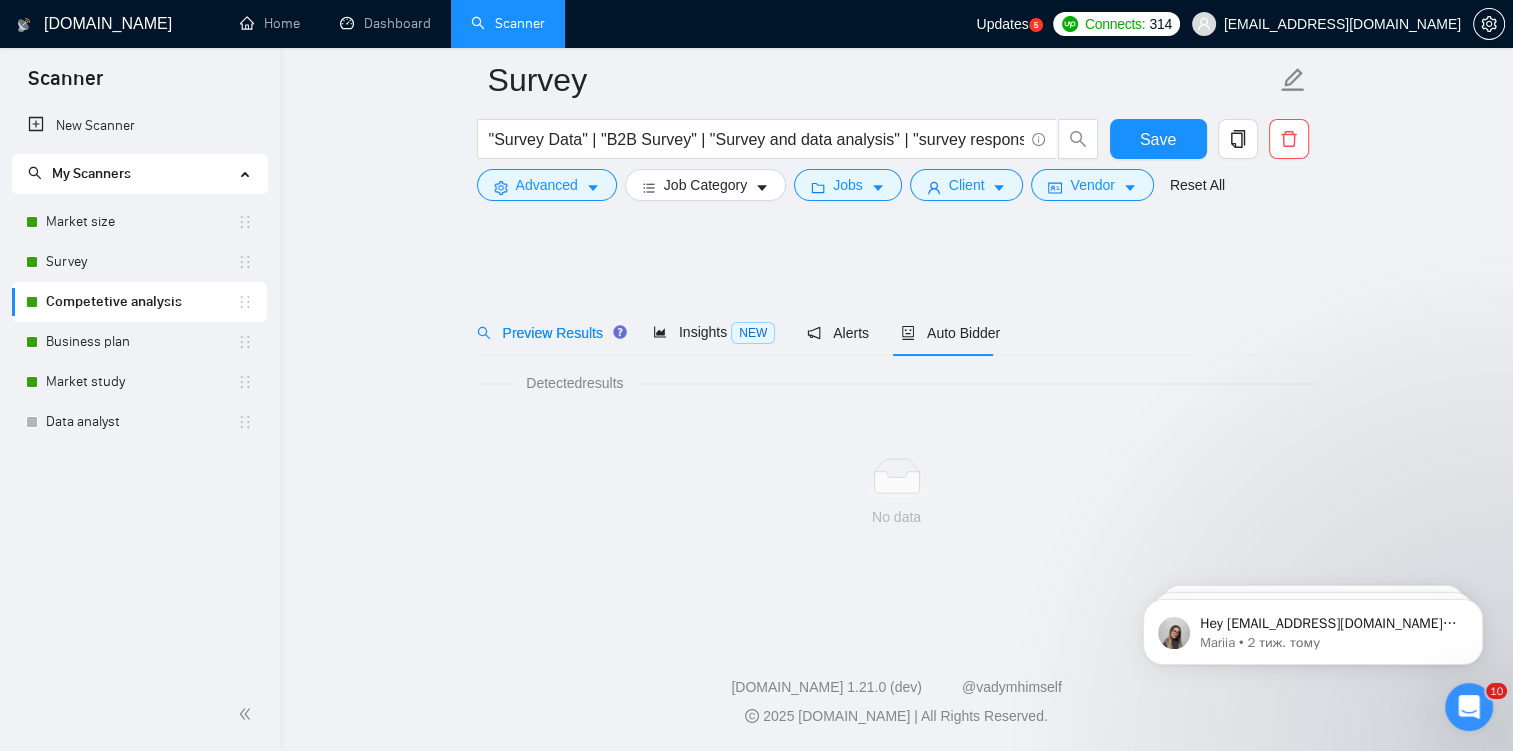 scroll, scrollTop: 0, scrollLeft: 0, axis: both 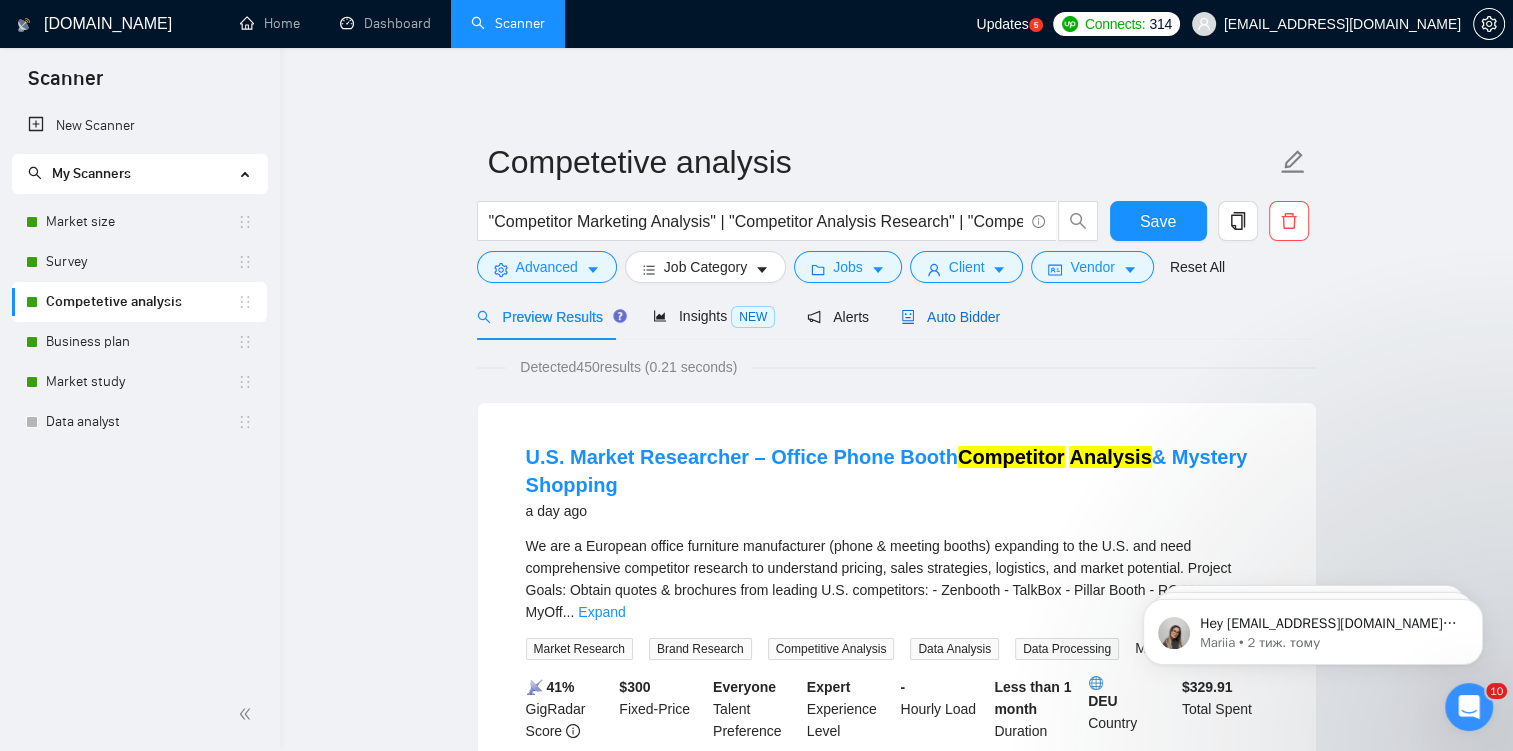 click on "Auto Bidder" at bounding box center [950, 317] 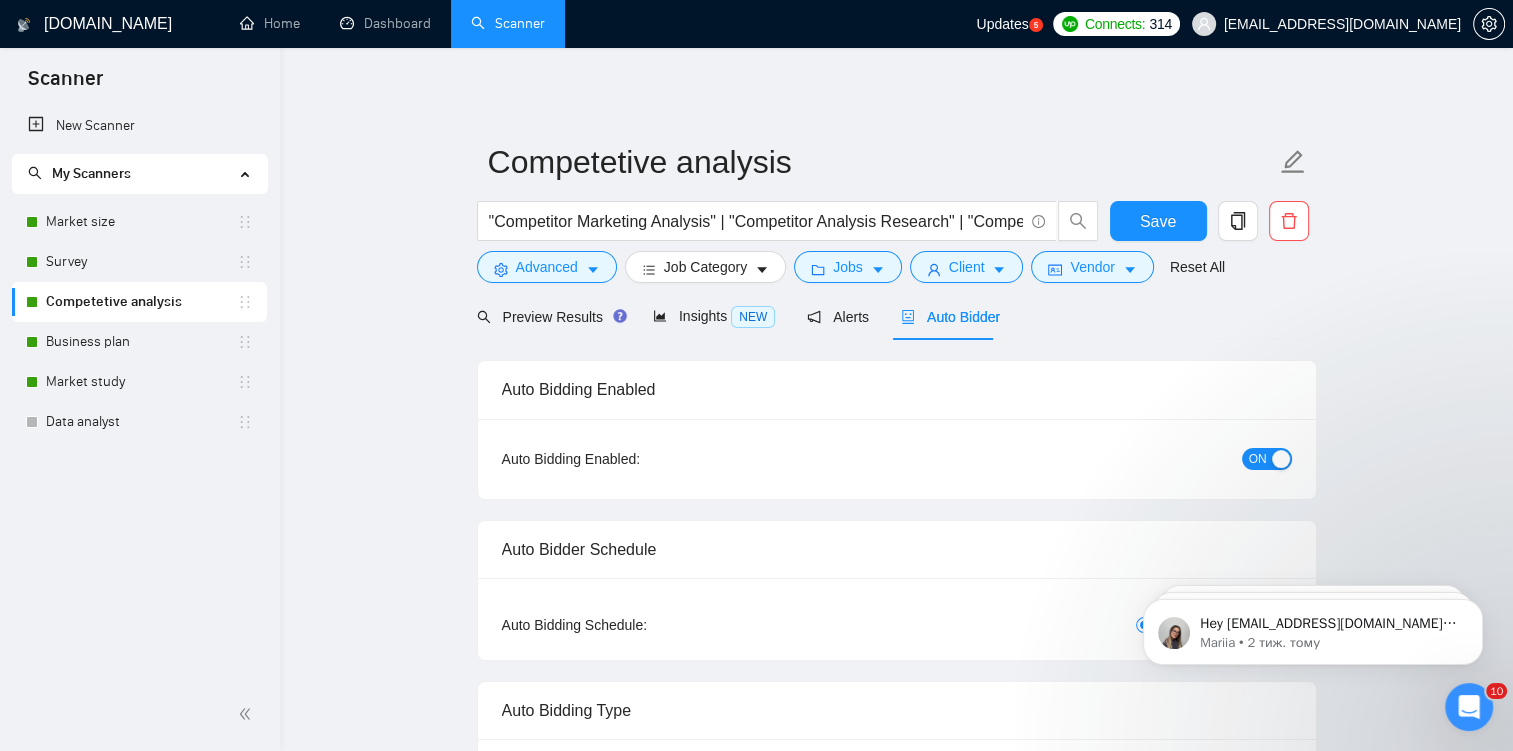 type 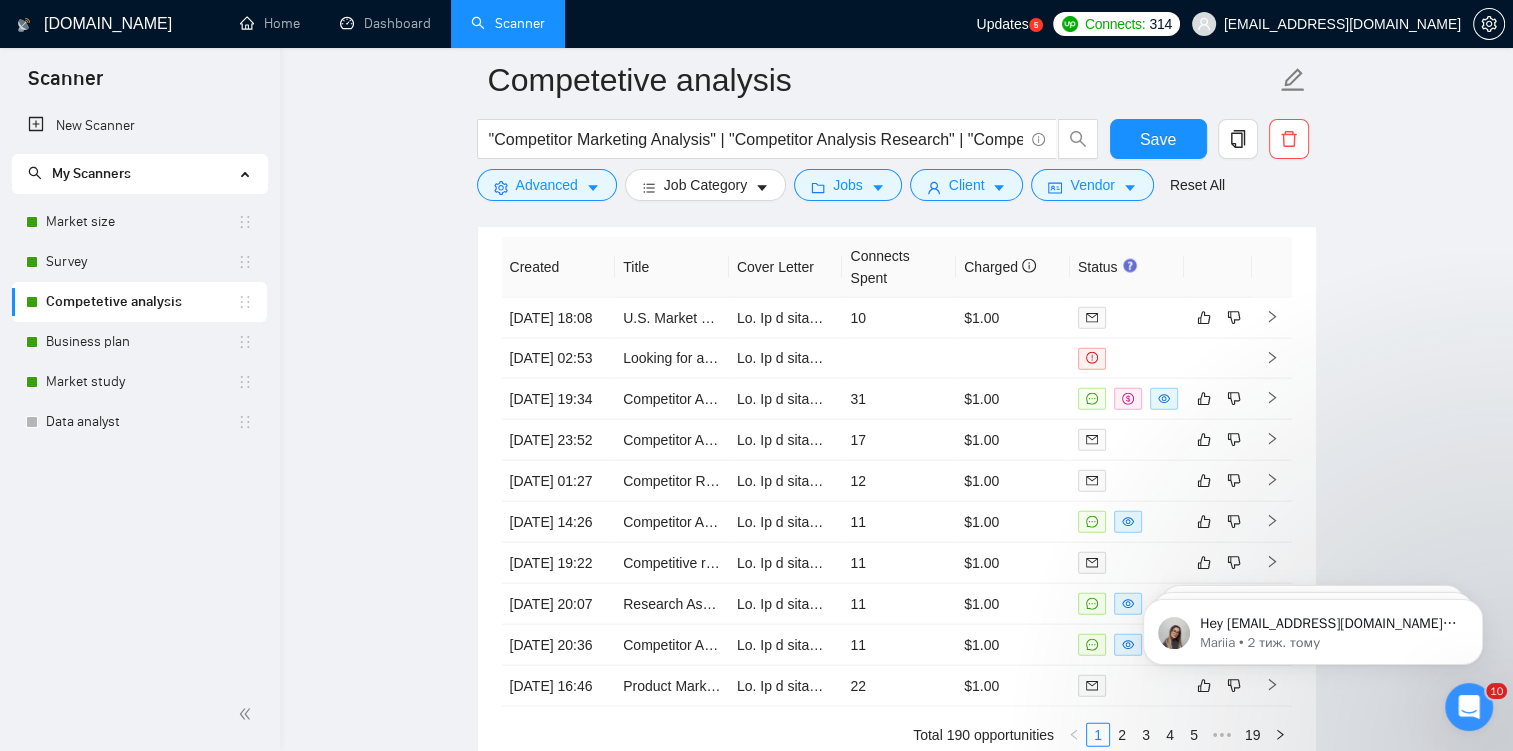 scroll, scrollTop: 4486, scrollLeft: 0, axis: vertical 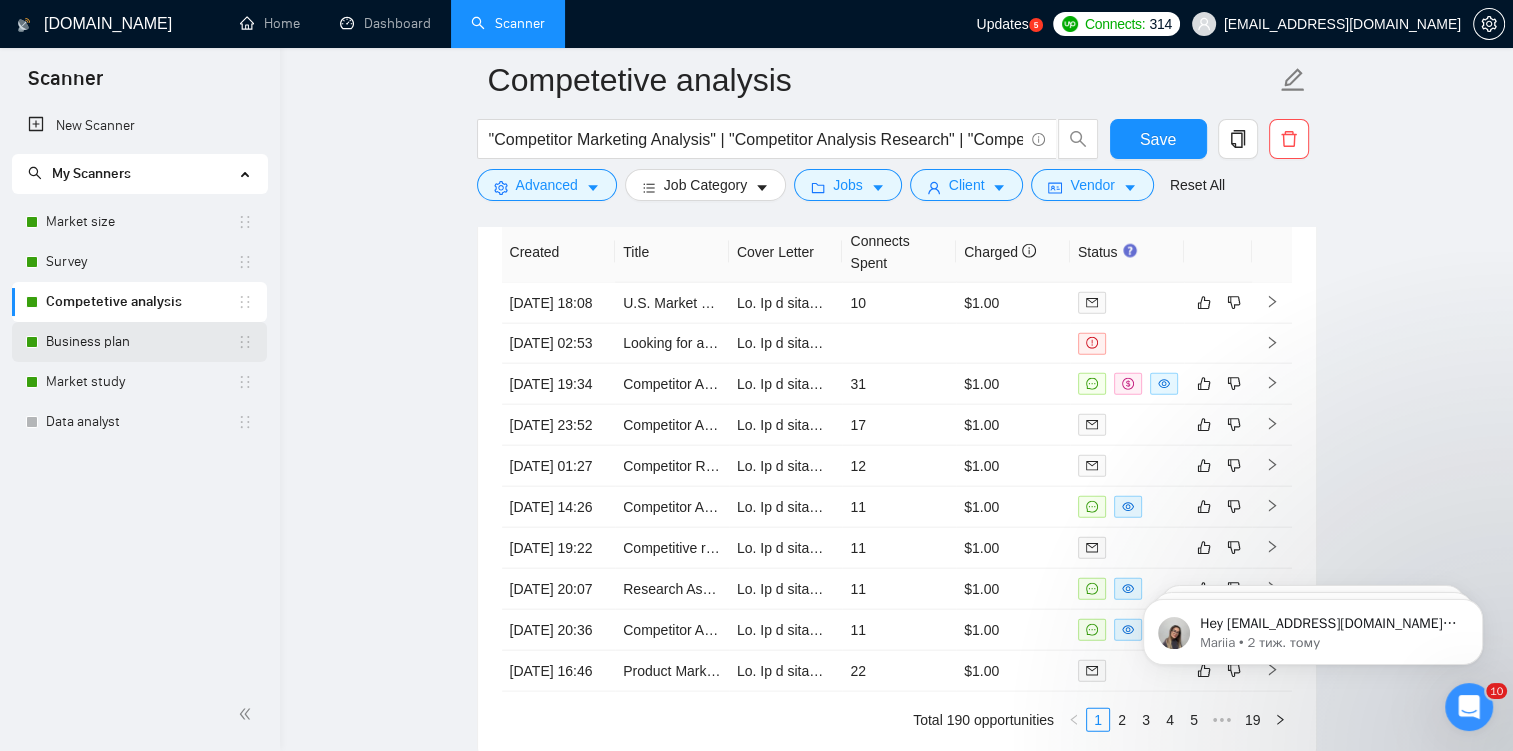 click on "Business plan" at bounding box center [141, 342] 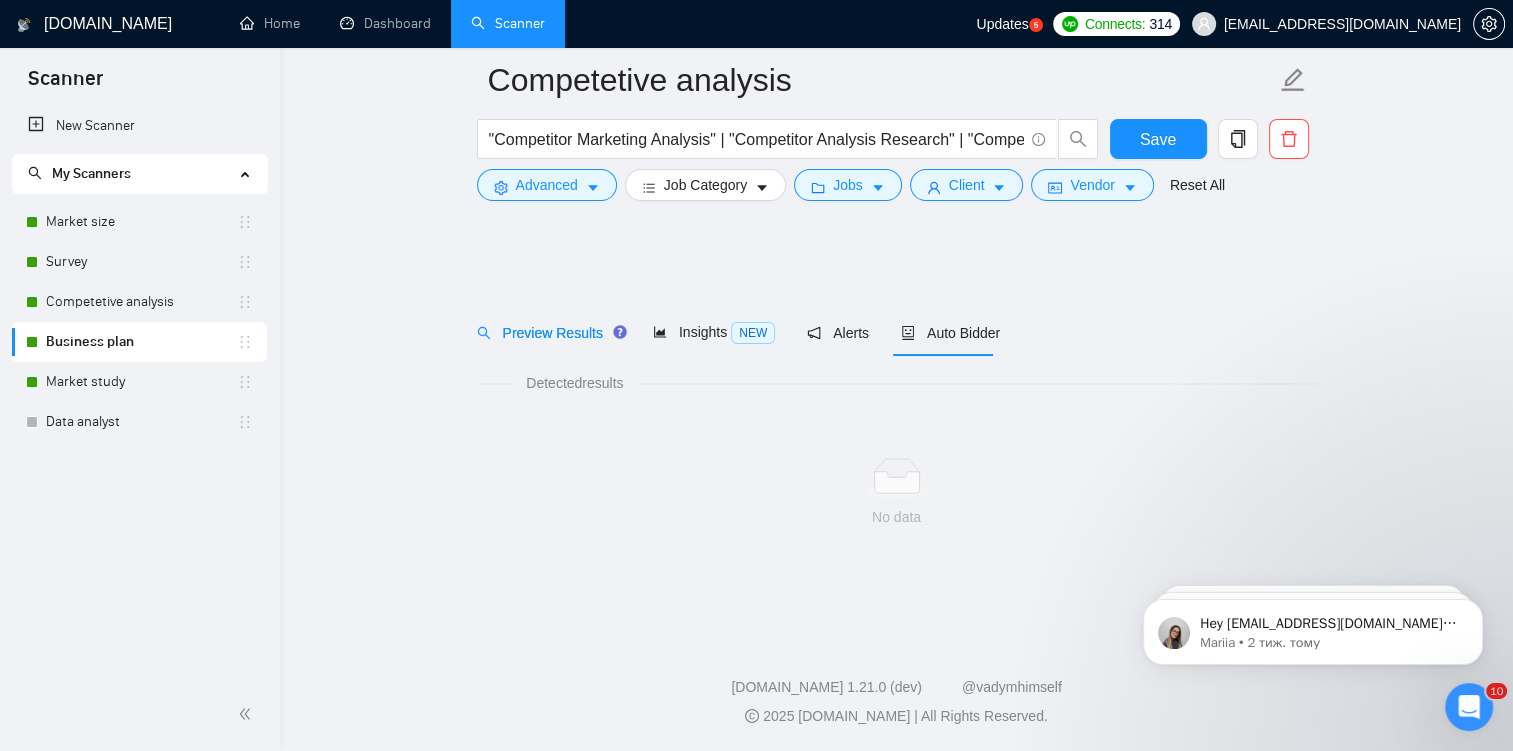 scroll, scrollTop: 0, scrollLeft: 0, axis: both 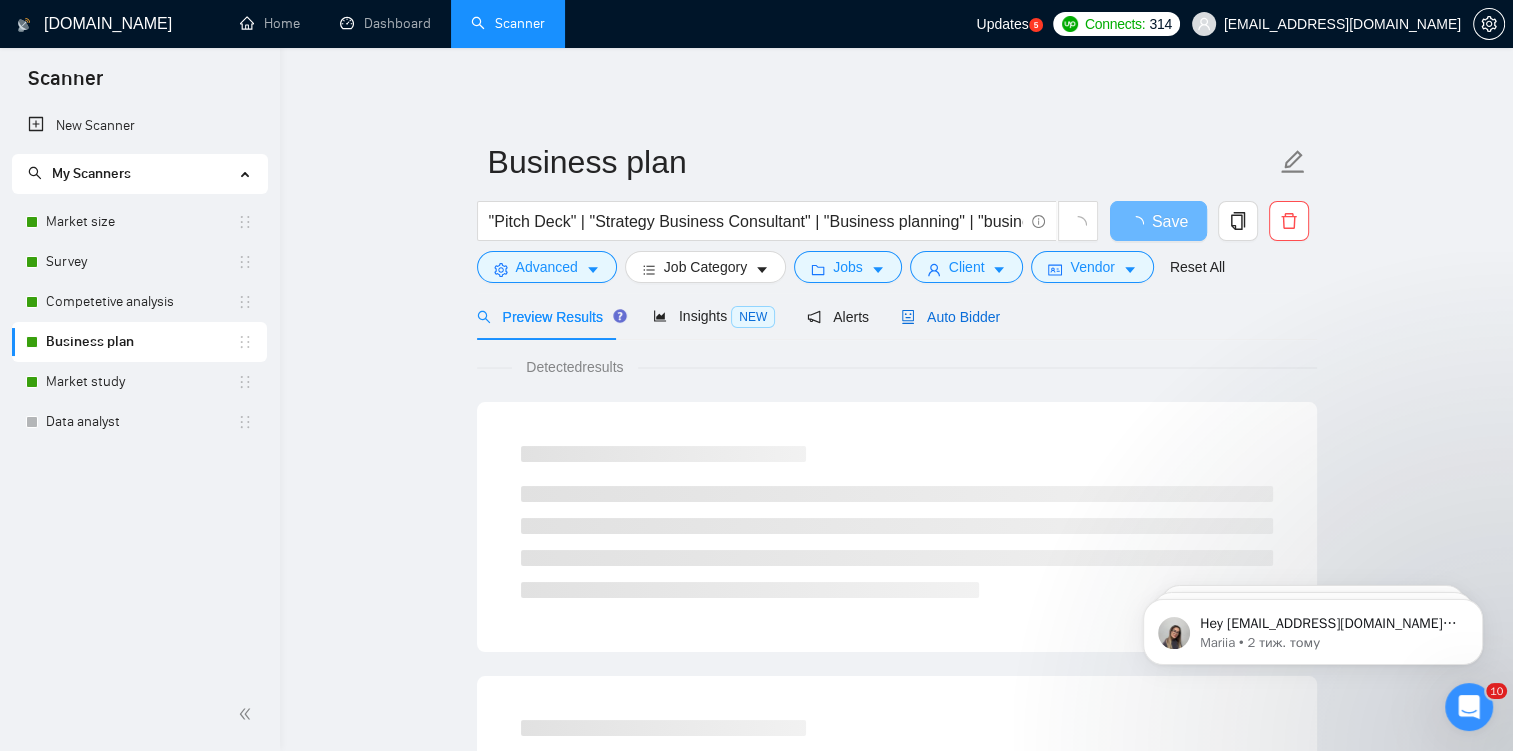 click 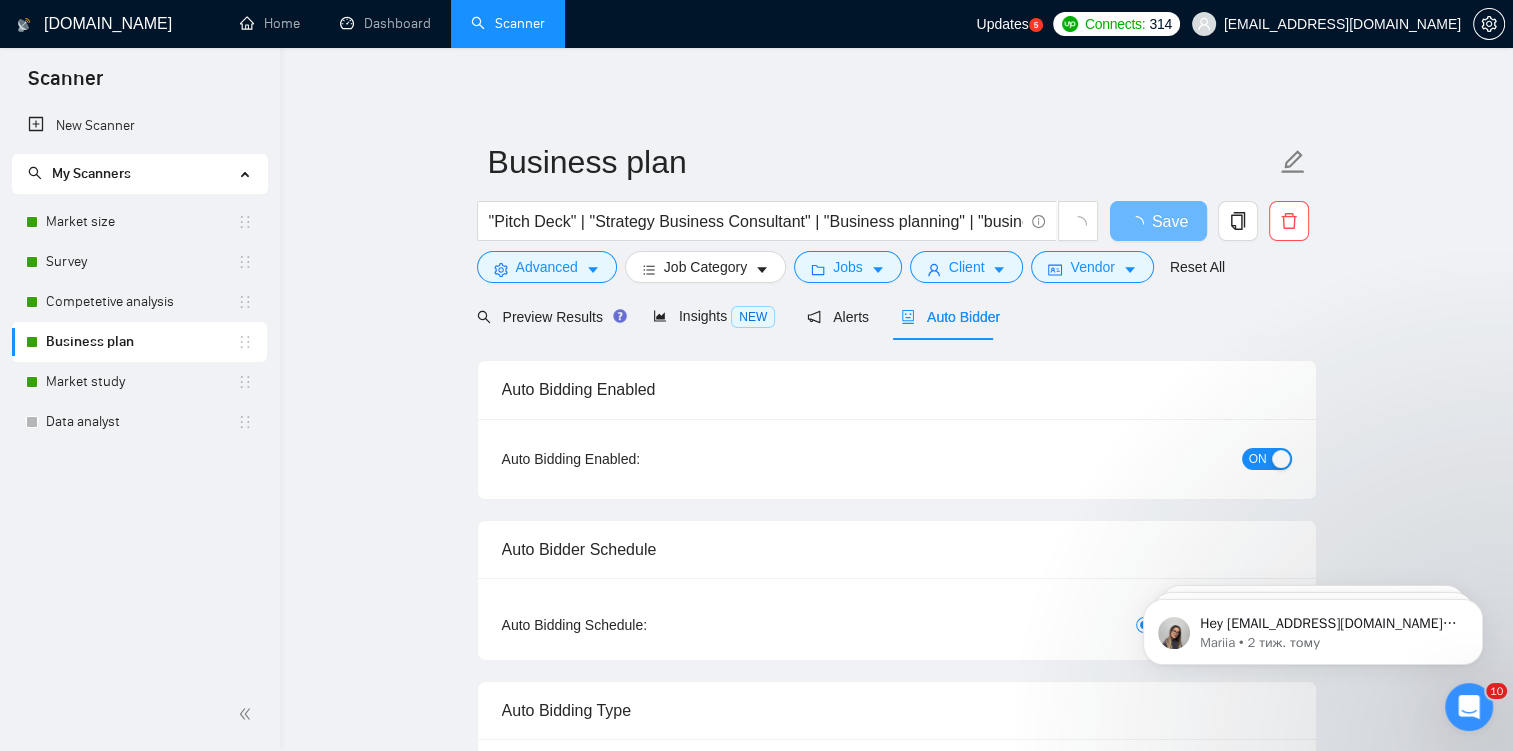 type 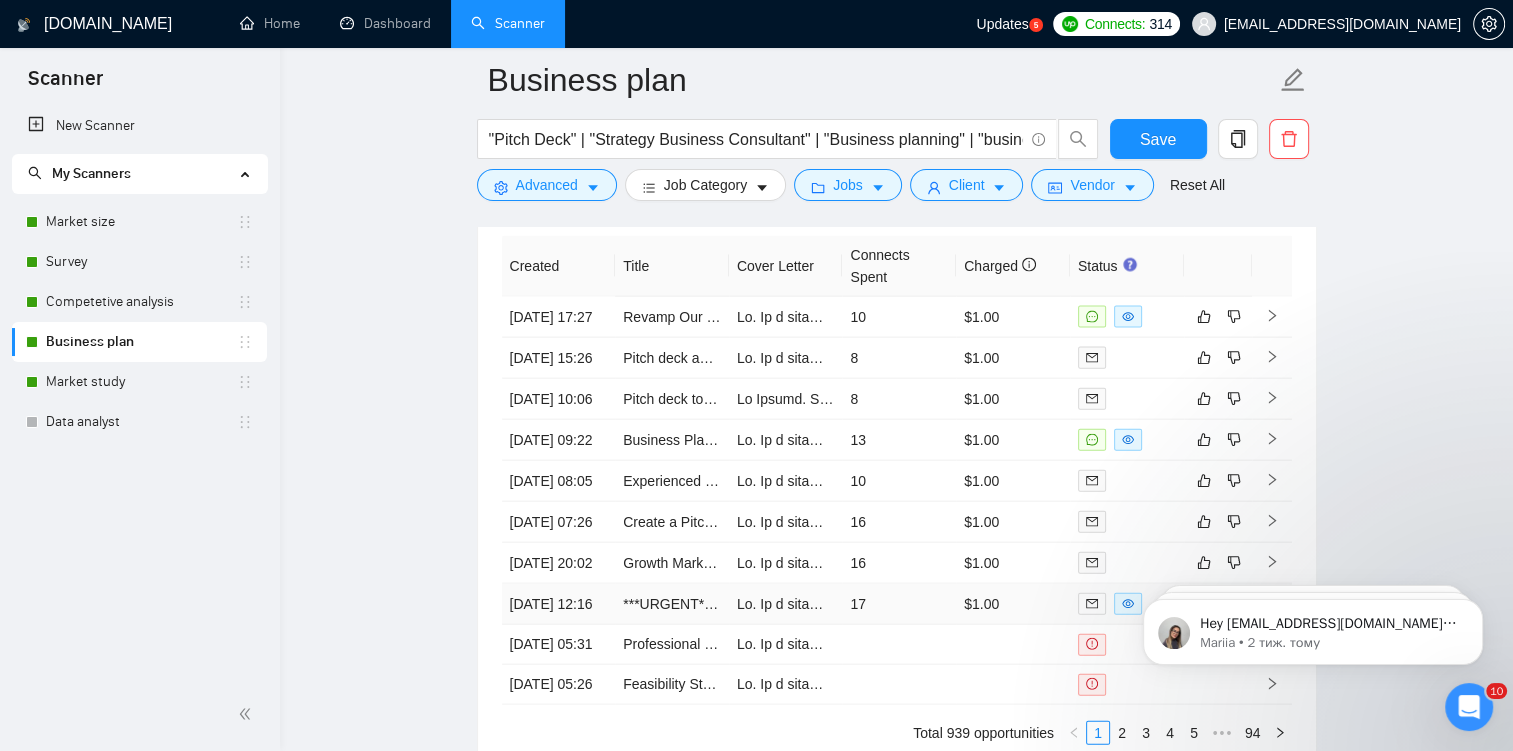 scroll, scrollTop: 4372, scrollLeft: 0, axis: vertical 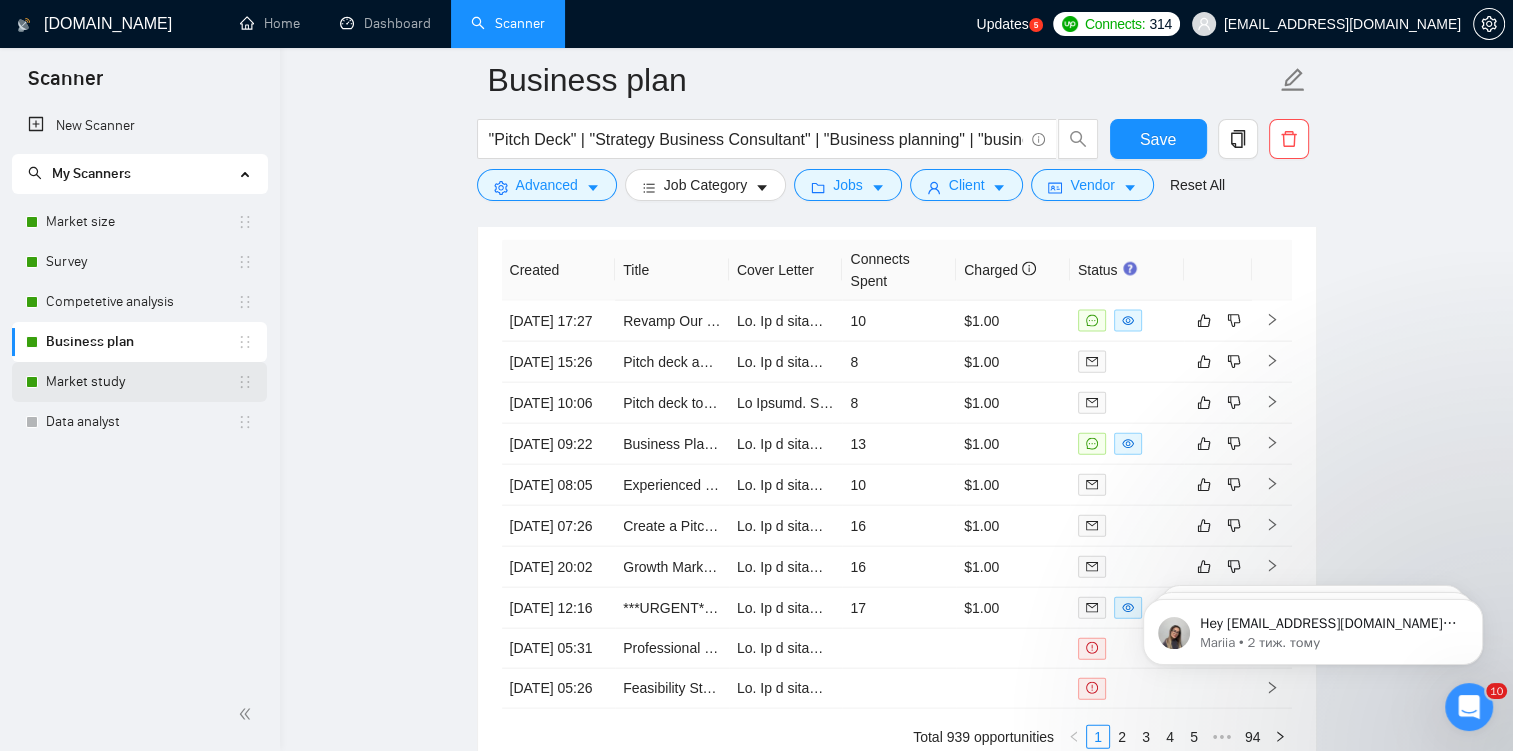 click on "Market study" at bounding box center [141, 382] 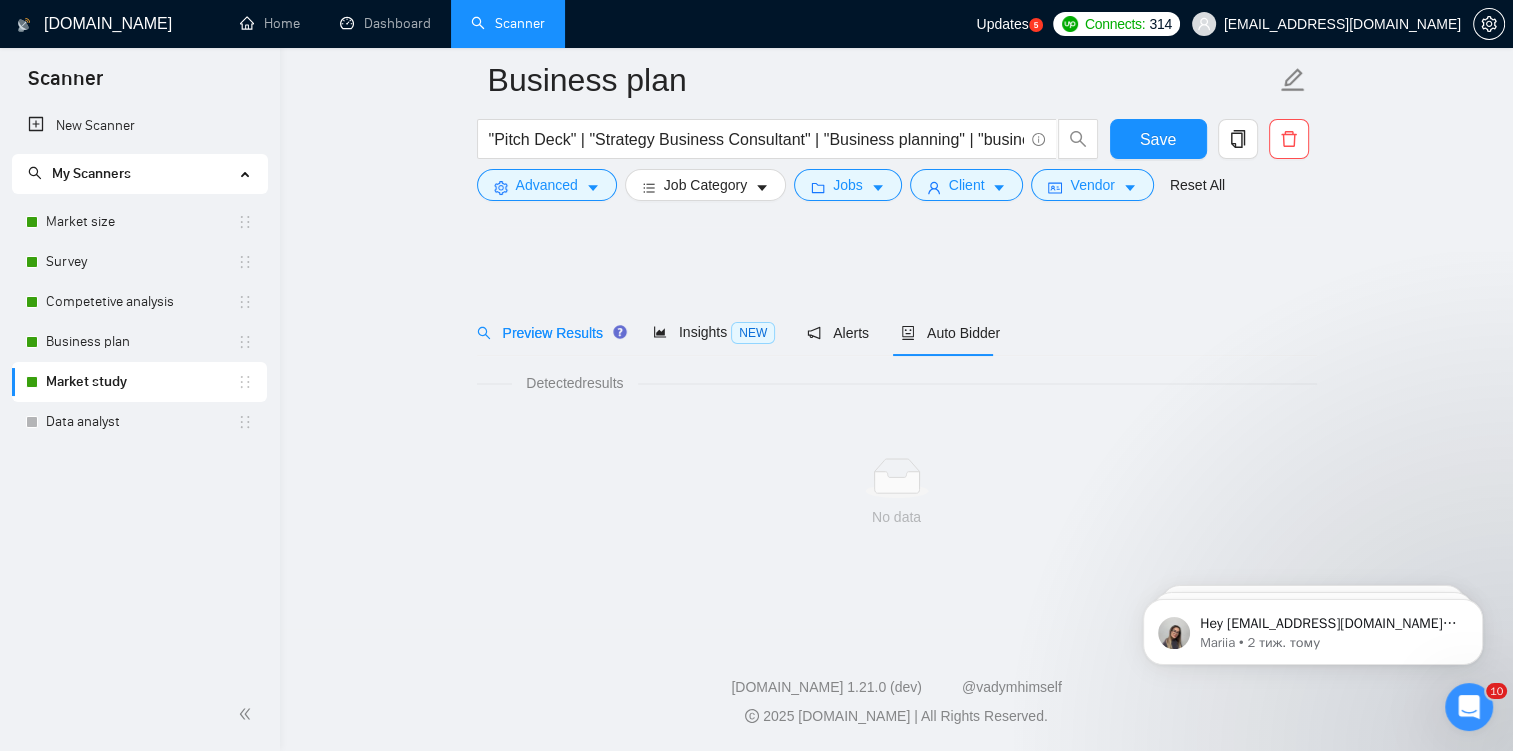 scroll, scrollTop: 0, scrollLeft: 0, axis: both 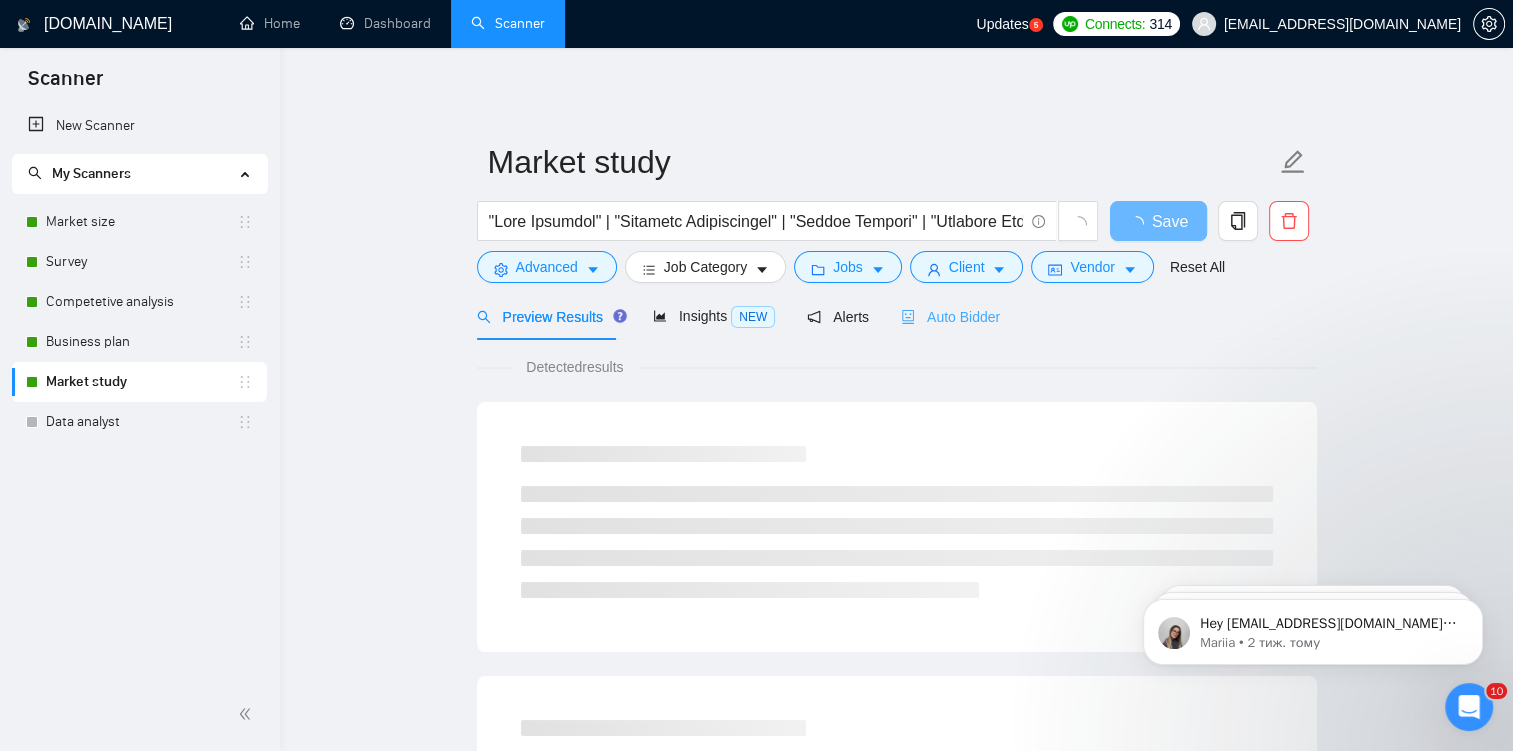 click on "Auto Bidder" at bounding box center [950, 316] 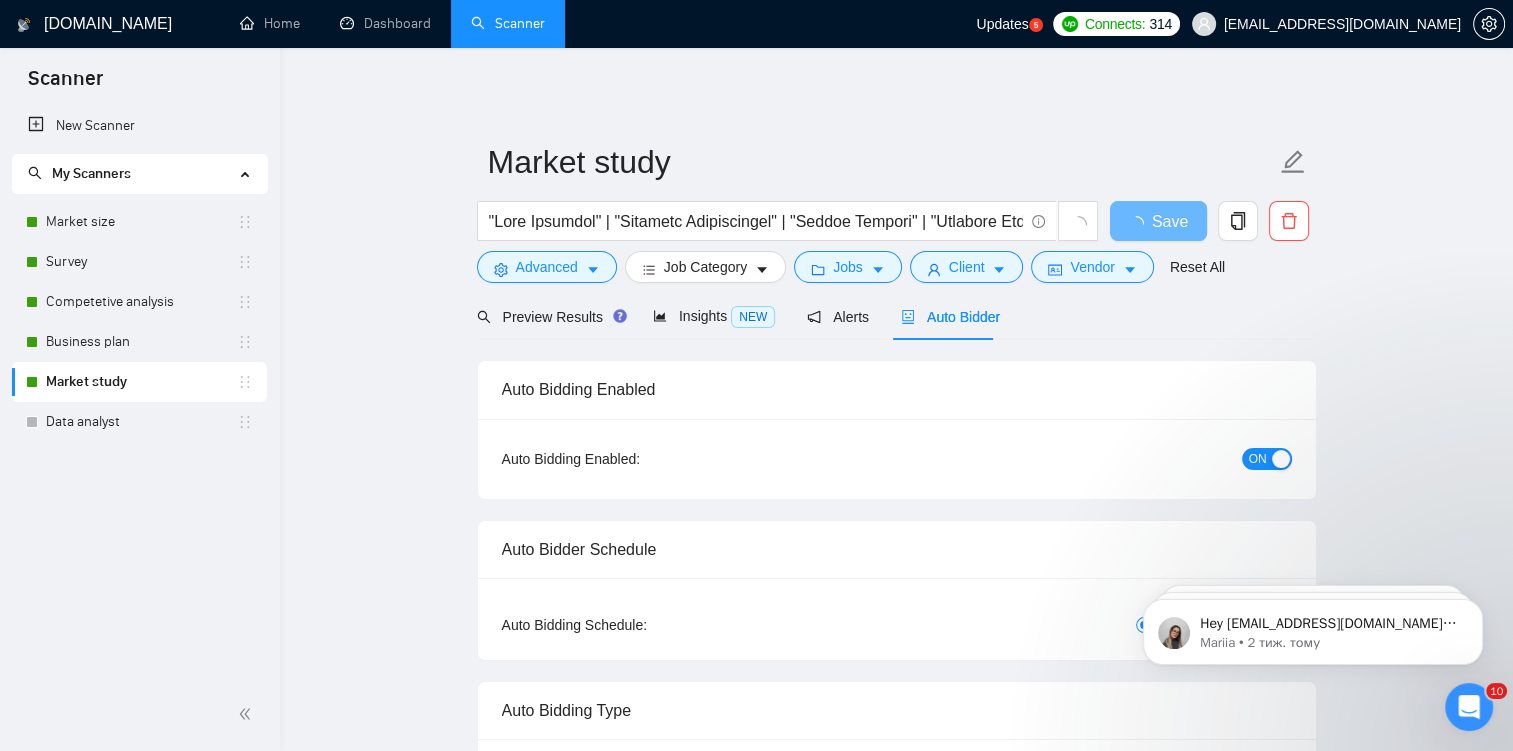 type 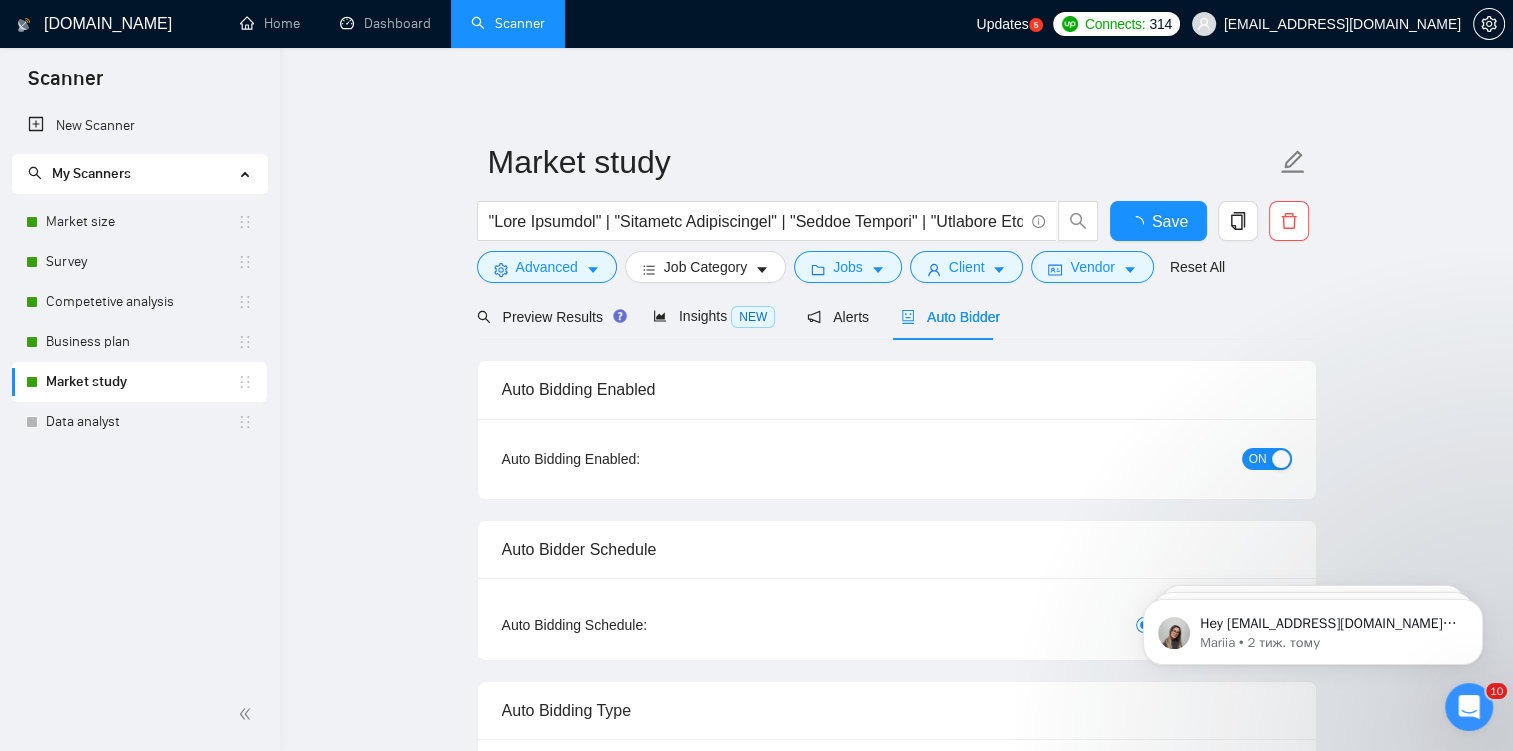 type 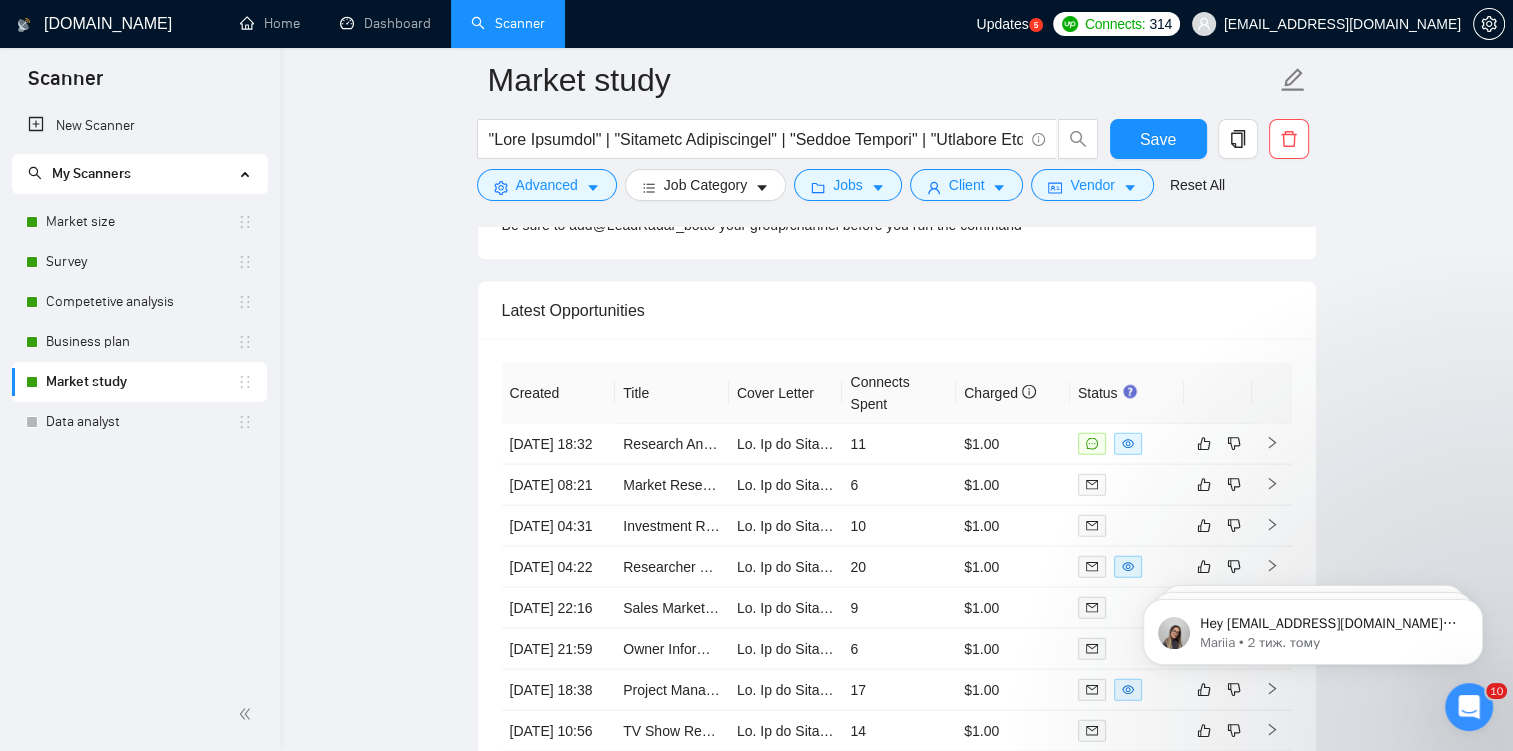scroll, scrollTop: 4344, scrollLeft: 0, axis: vertical 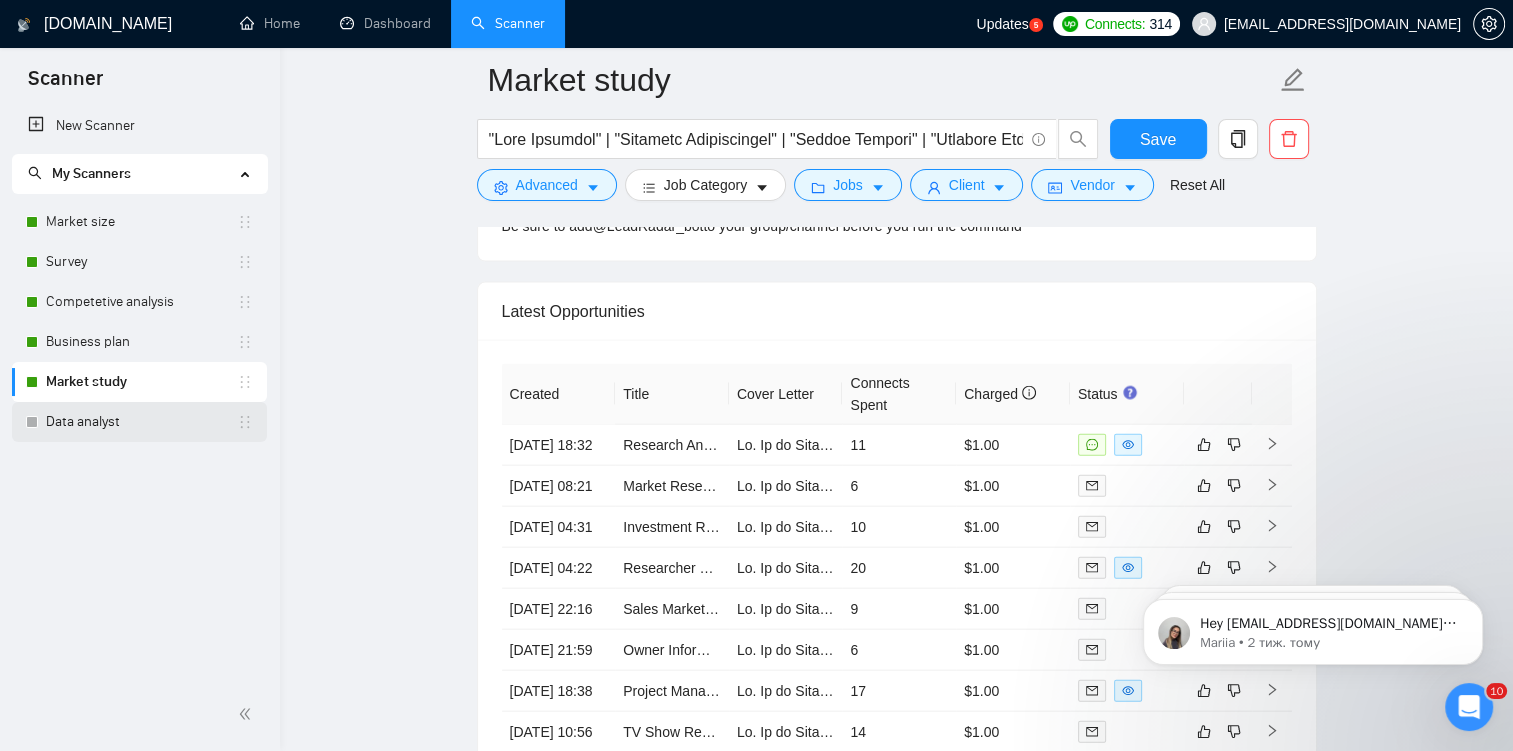 click on "Data analyst" at bounding box center (141, 422) 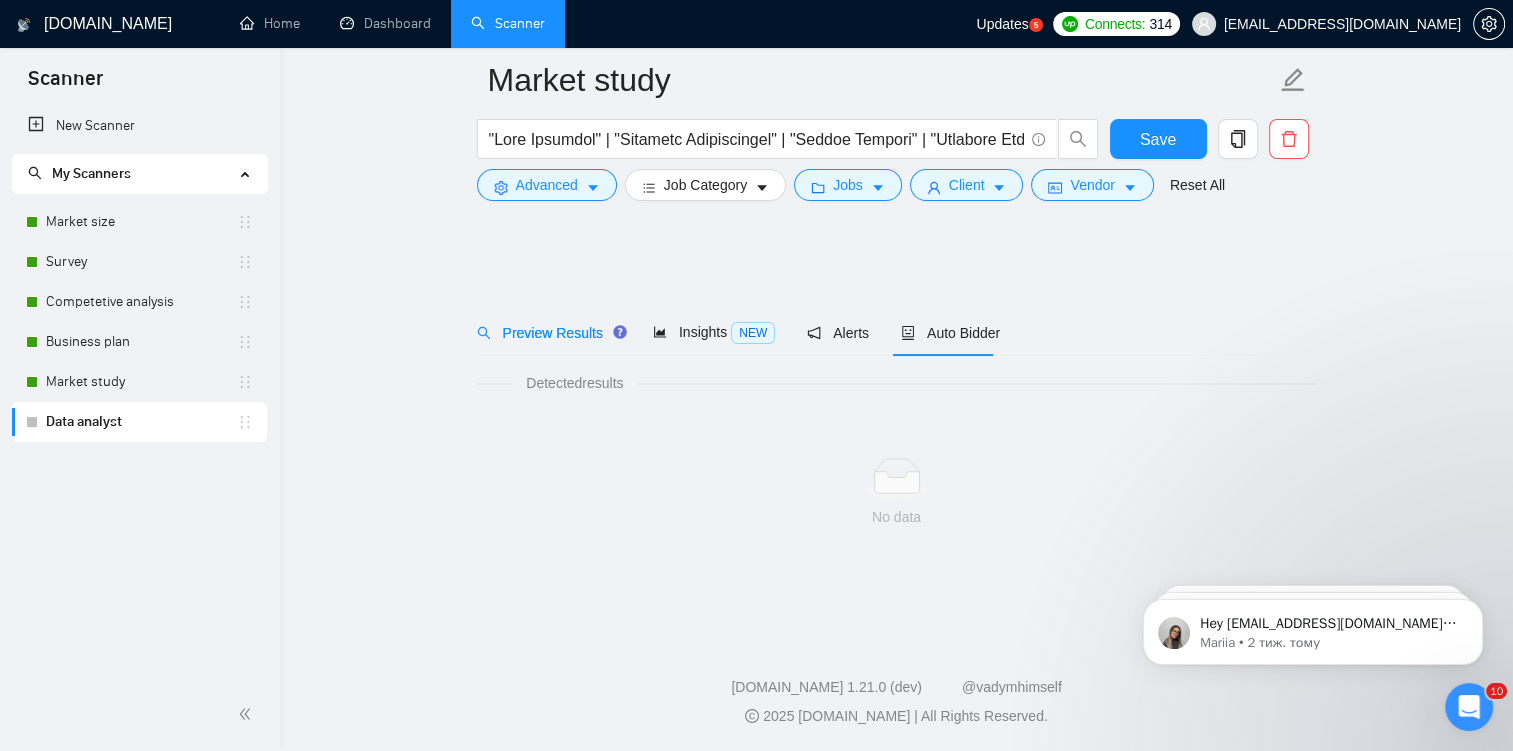 scroll, scrollTop: 0, scrollLeft: 0, axis: both 